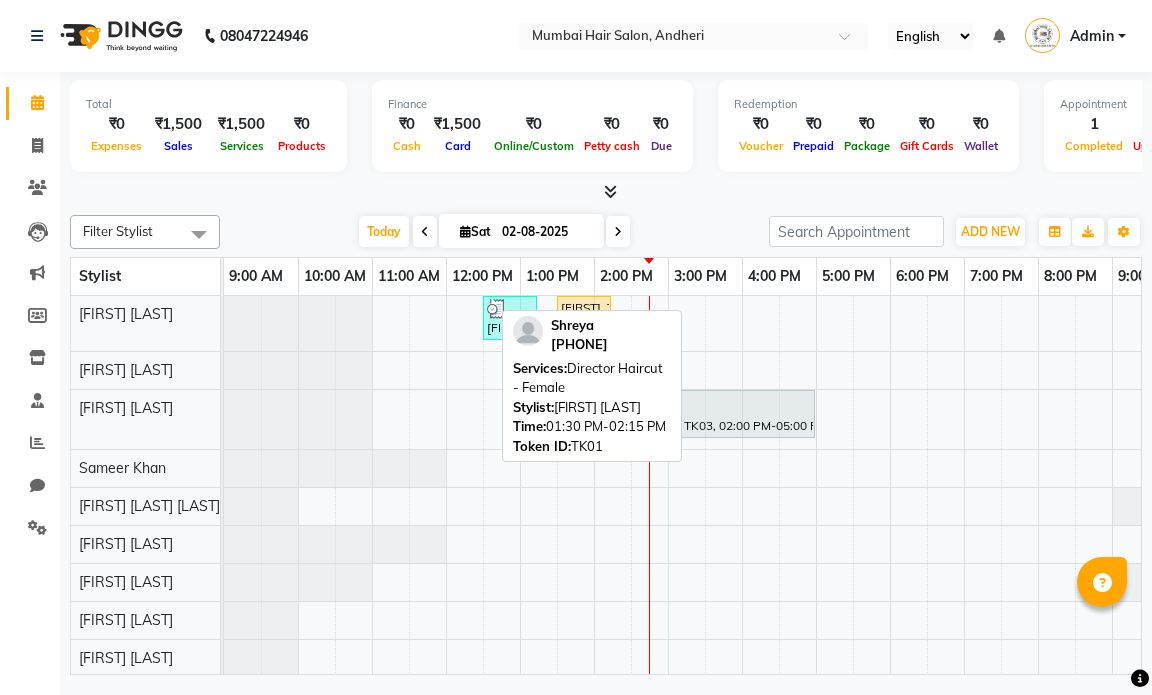 scroll, scrollTop: 0, scrollLeft: 0, axis: both 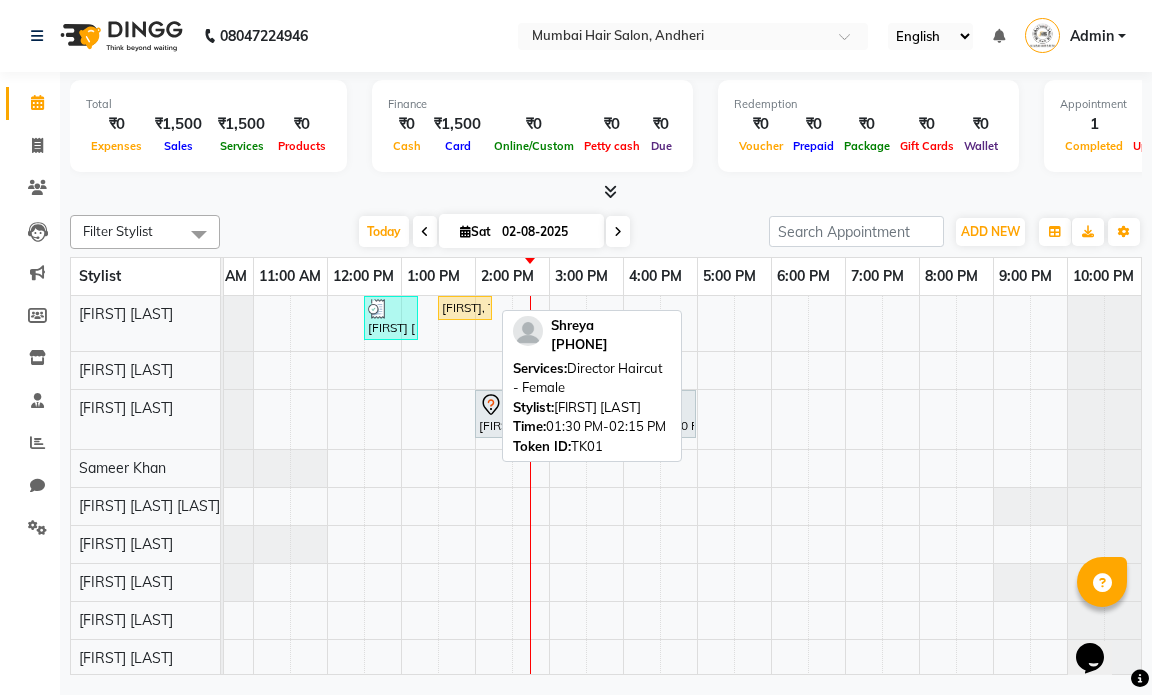 click on "[FIRST], TK01, 01:30 PM-02:15 PM, Director Haircut - Female" at bounding box center (465, 308) 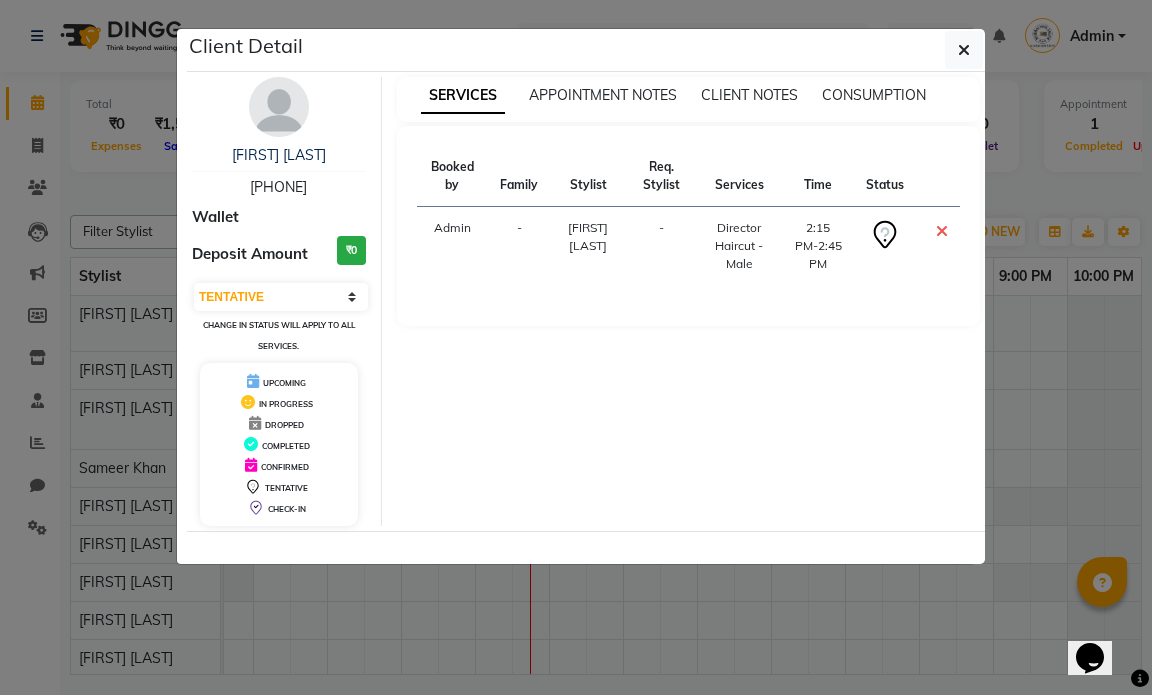 select on "1" 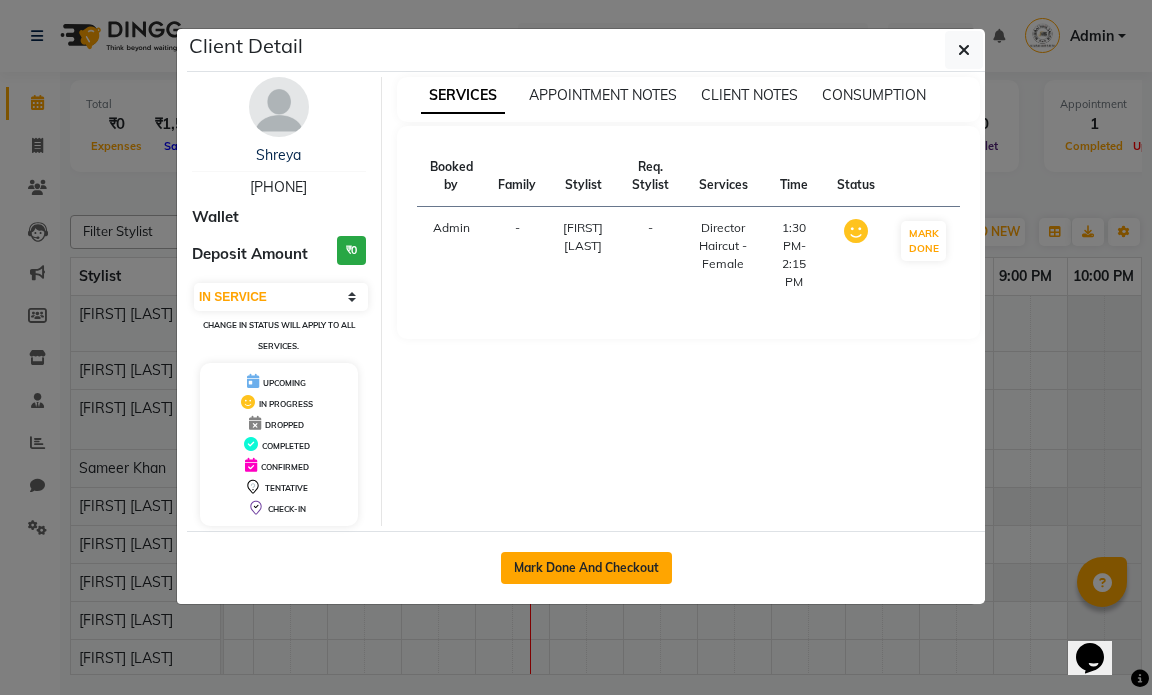 click on "Mark Done And Checkout" 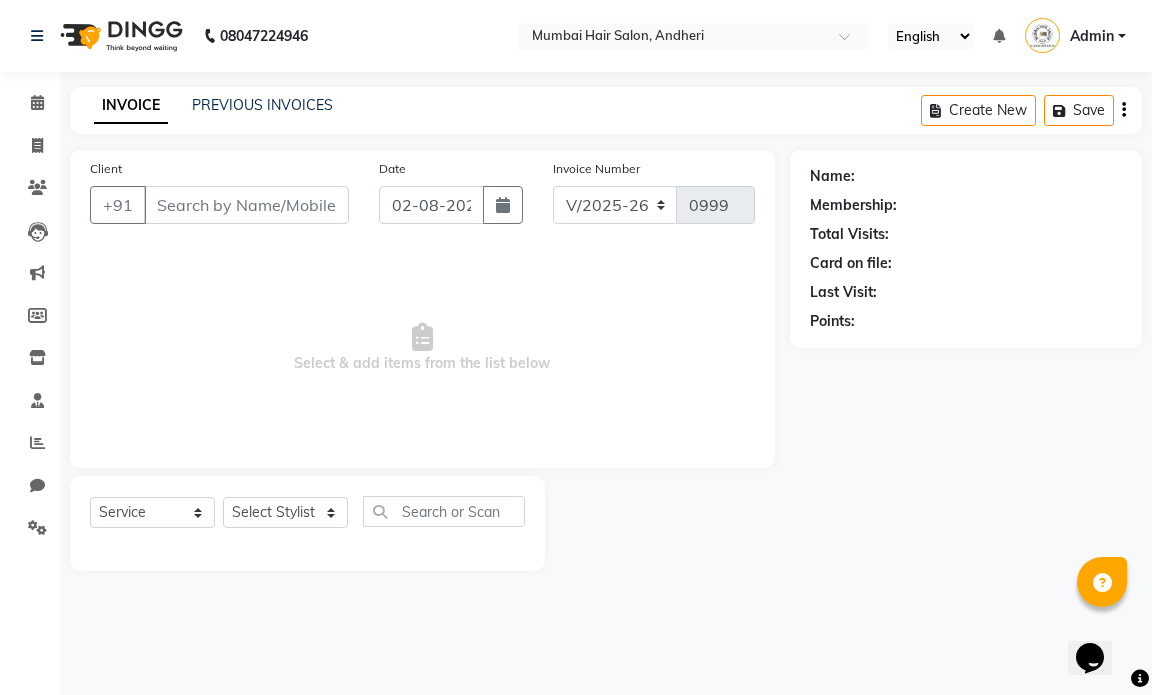select on "3" 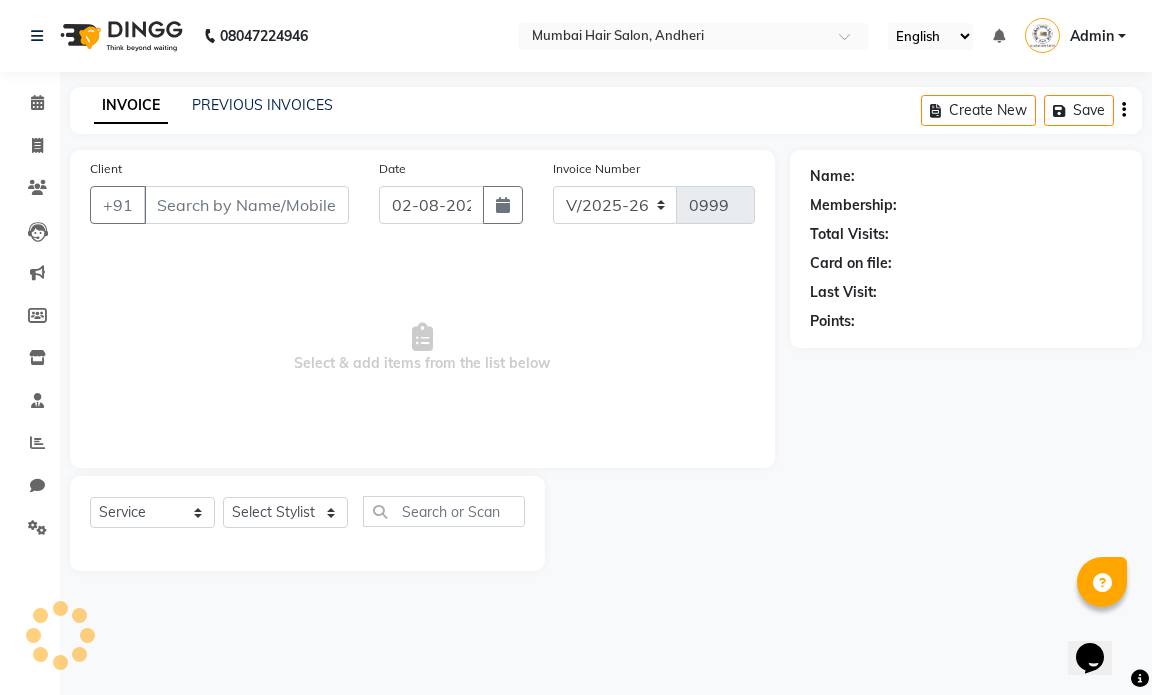 type on "[PHONE]" 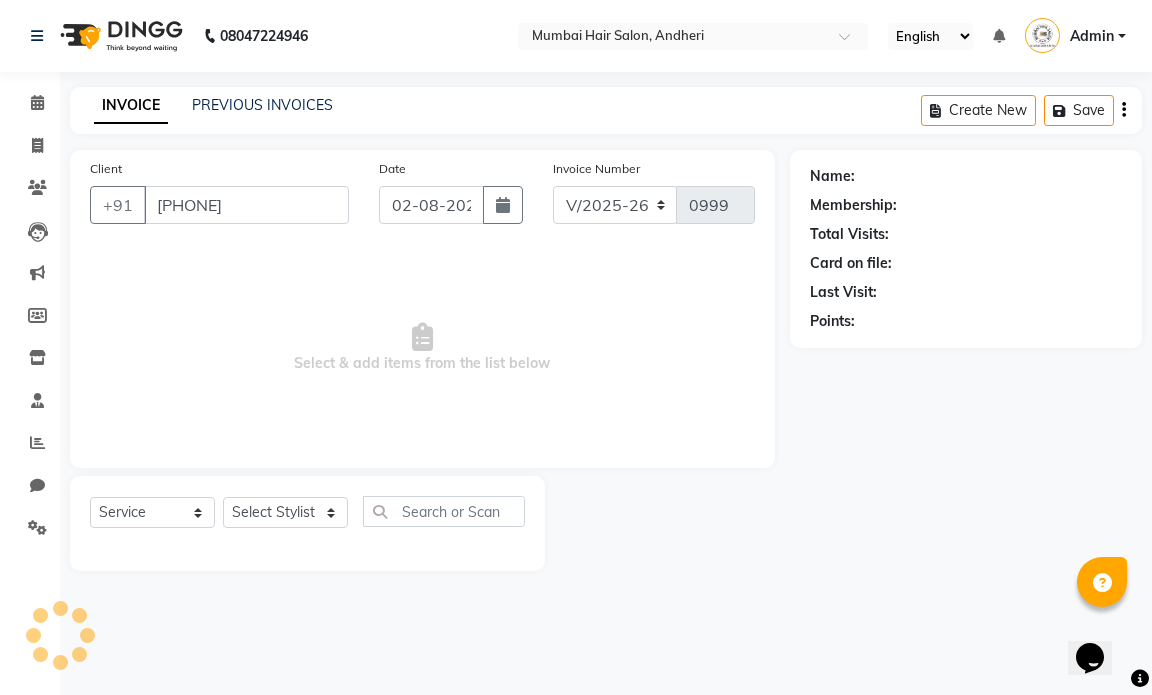 select on "66010" 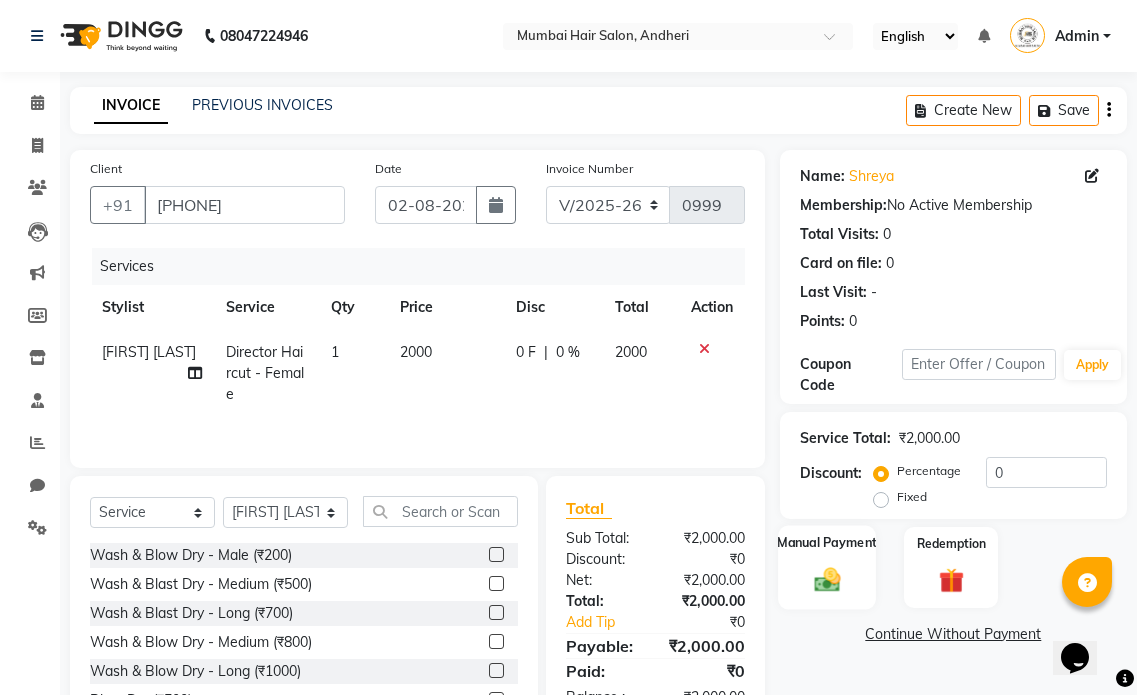 click 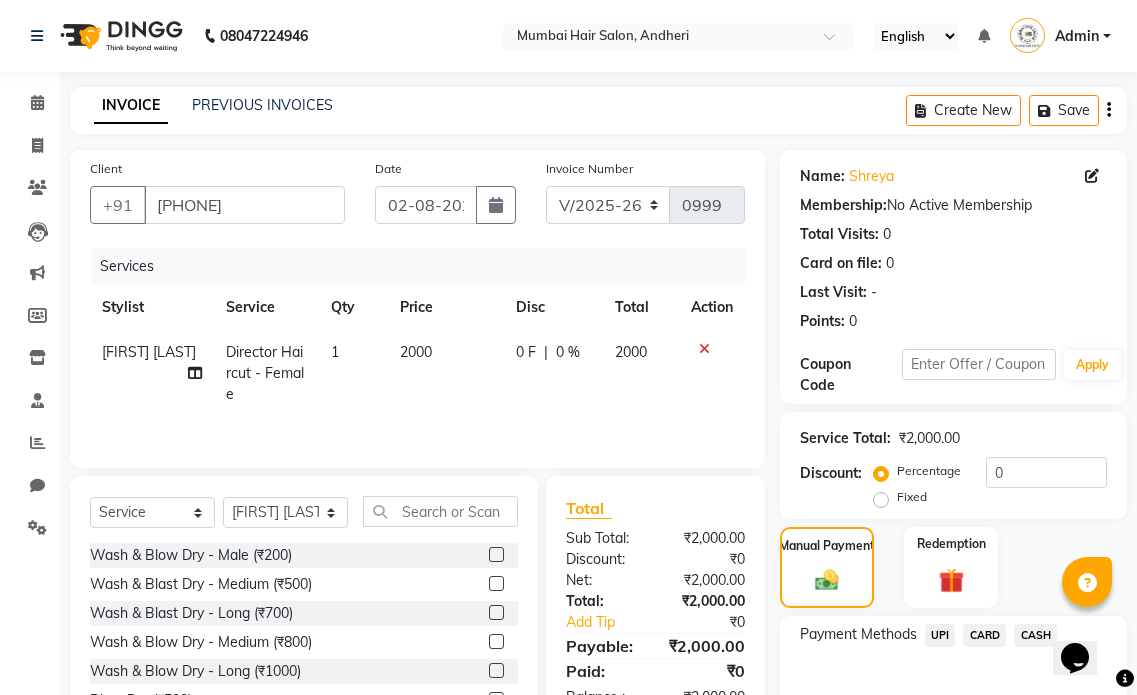 click on "CARD" 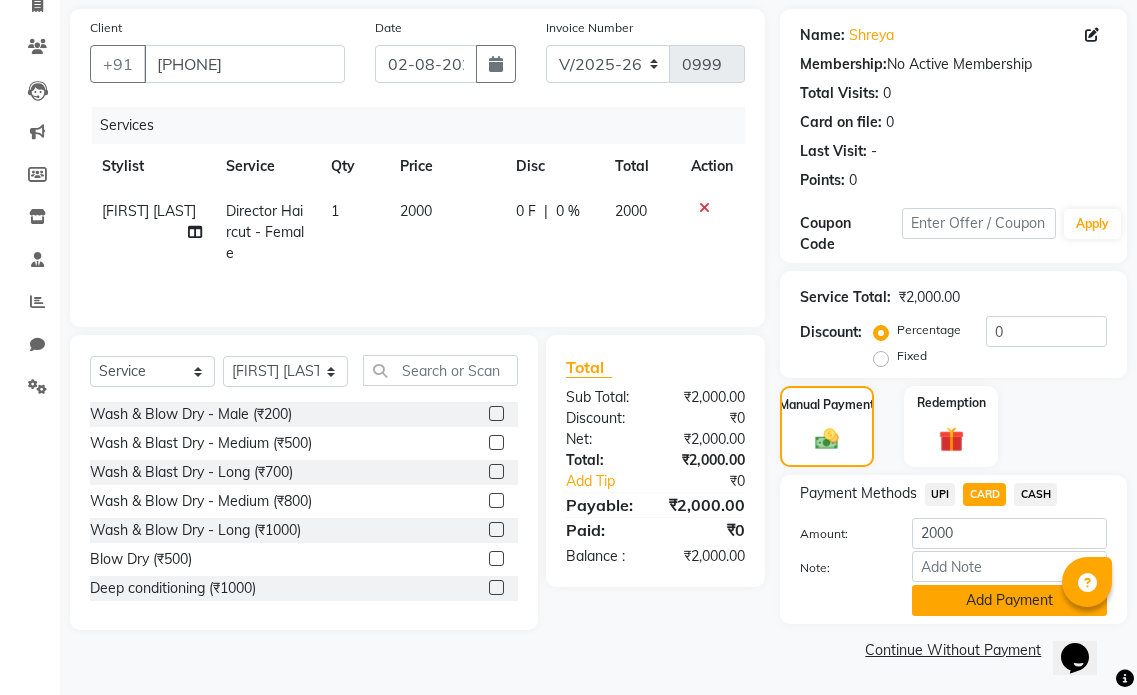 click on "Add Payment" 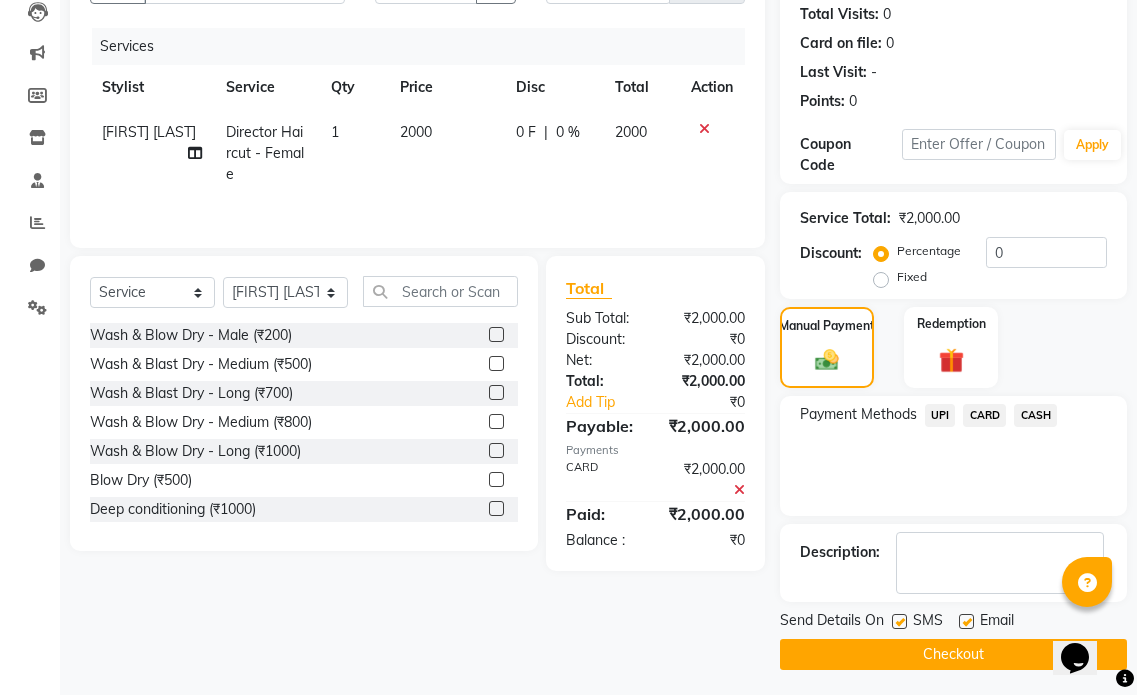 scroll, scrollTop: 225, scrollLeft: 0, axis: vertical 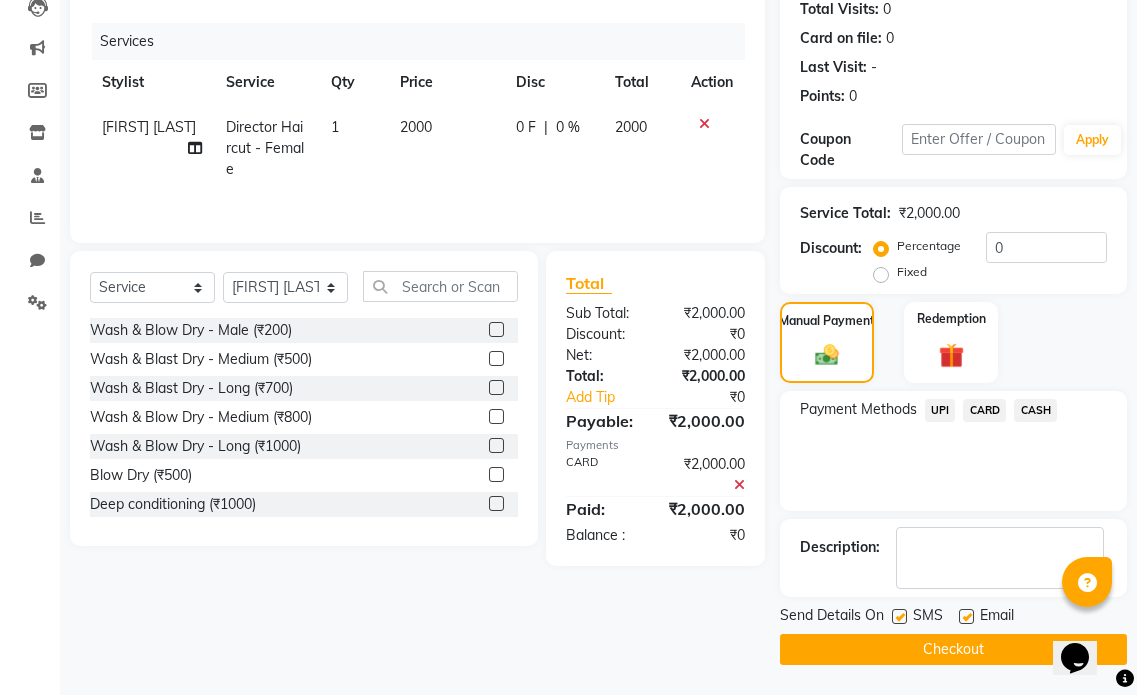 click 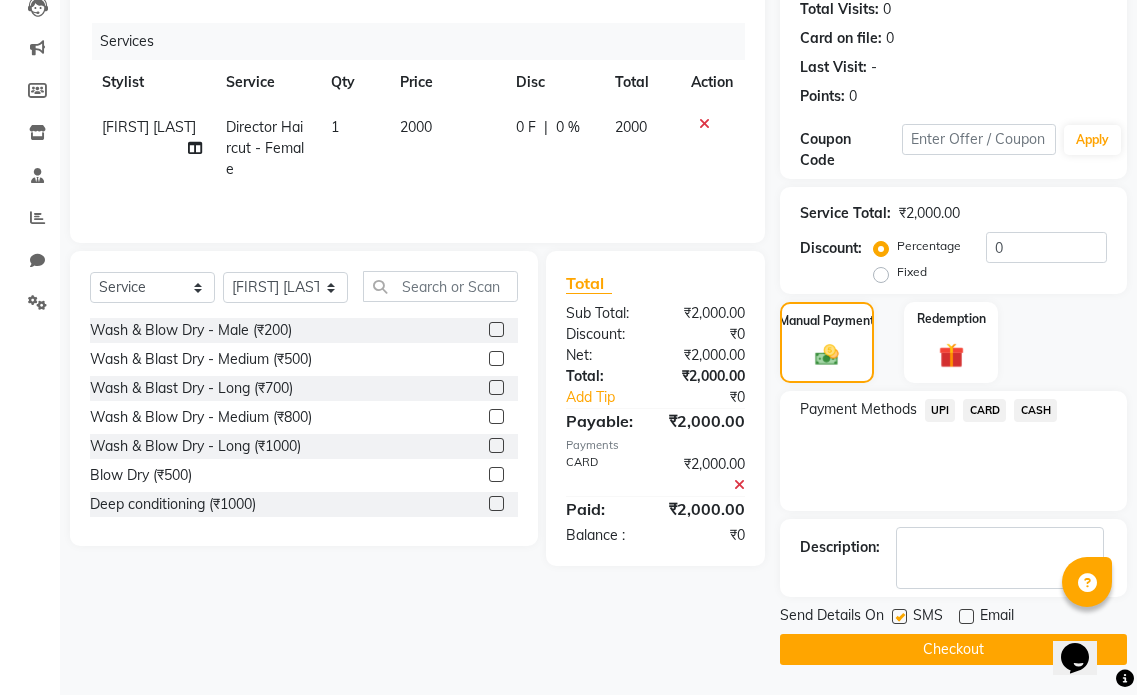 click on "Checkout" 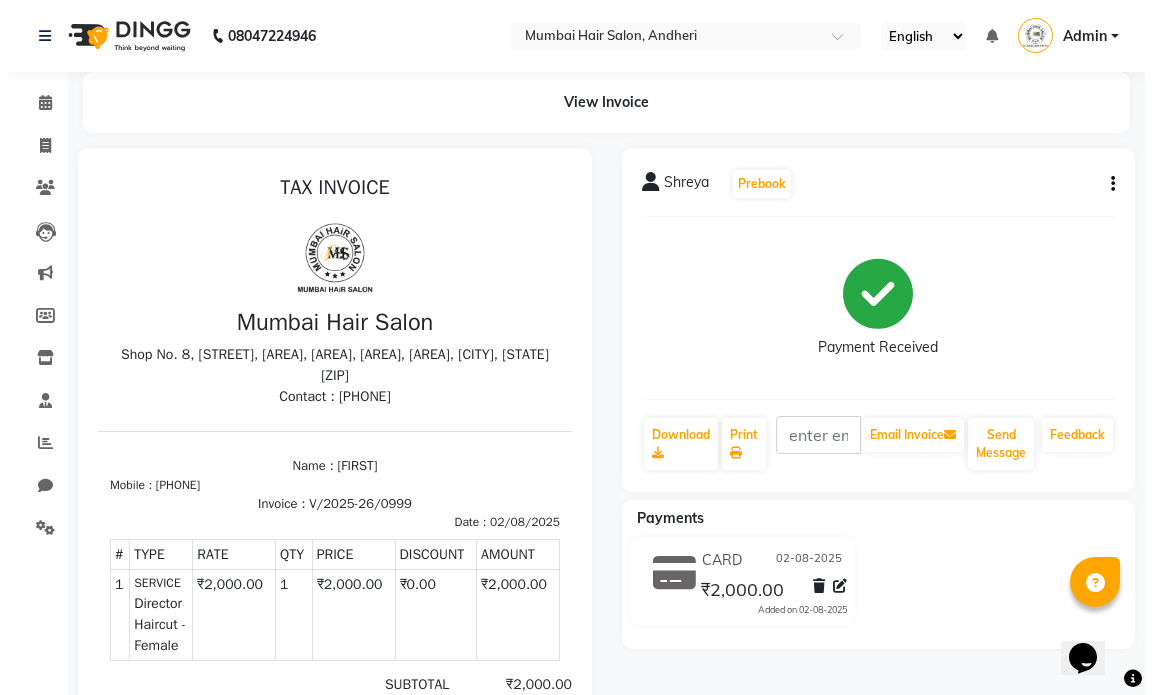 scroll, scrollTop: 16, scrollLeft: 0, axis: vertical 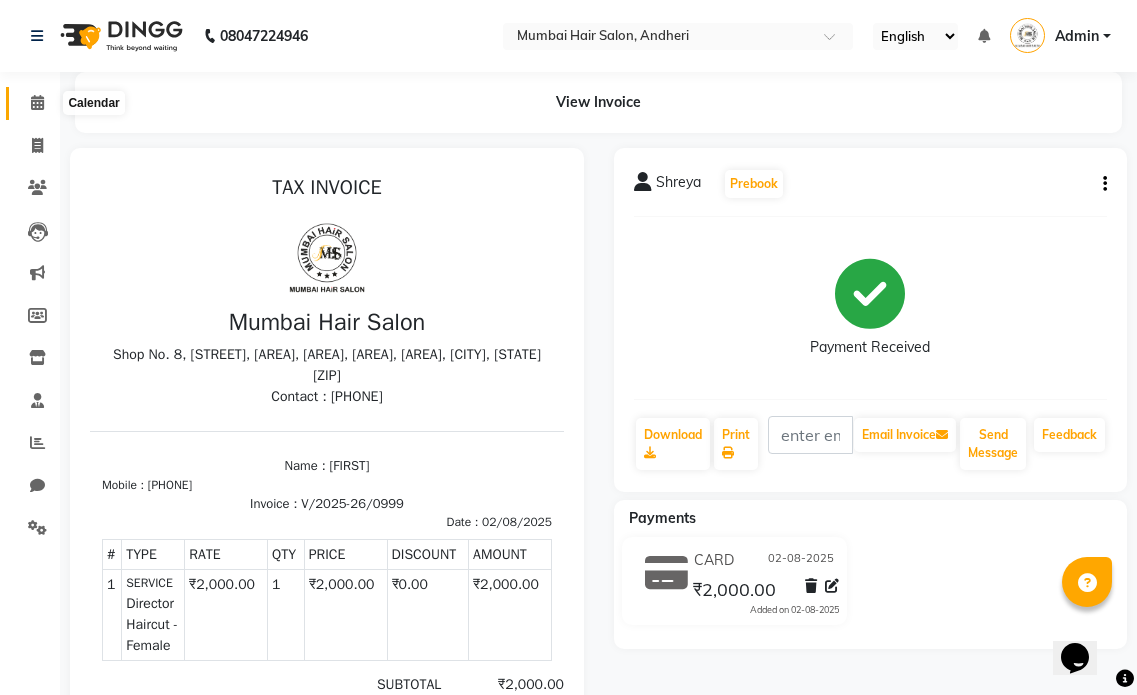 click 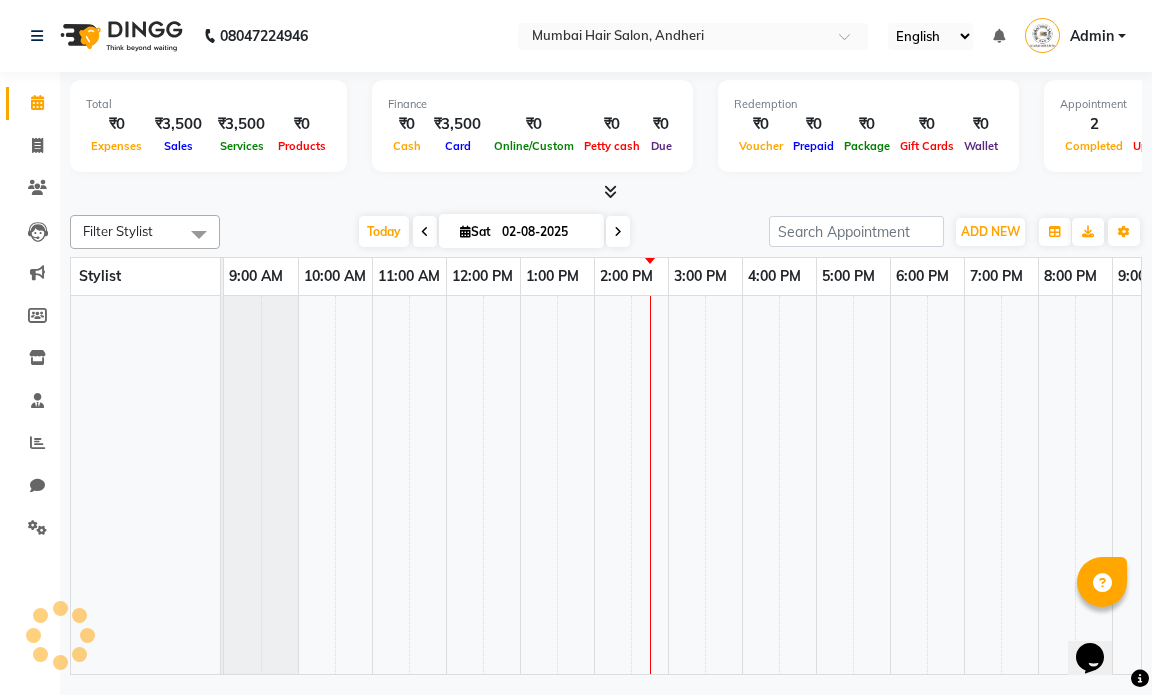 scroll, scrollTop: 0, scrollLeft: 119, axis: horizontal 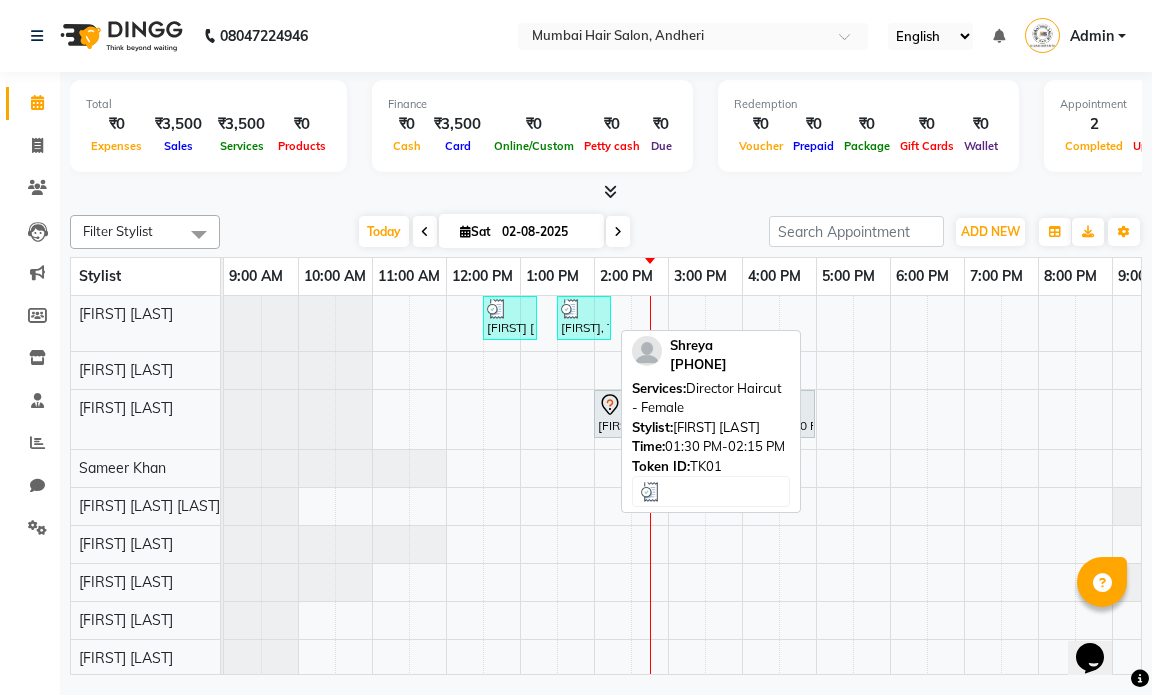 click on "[FIRST], TK01, 01:30 PM-02:15 PM, Director Haircut - Female" at bounding box center (584, 318) 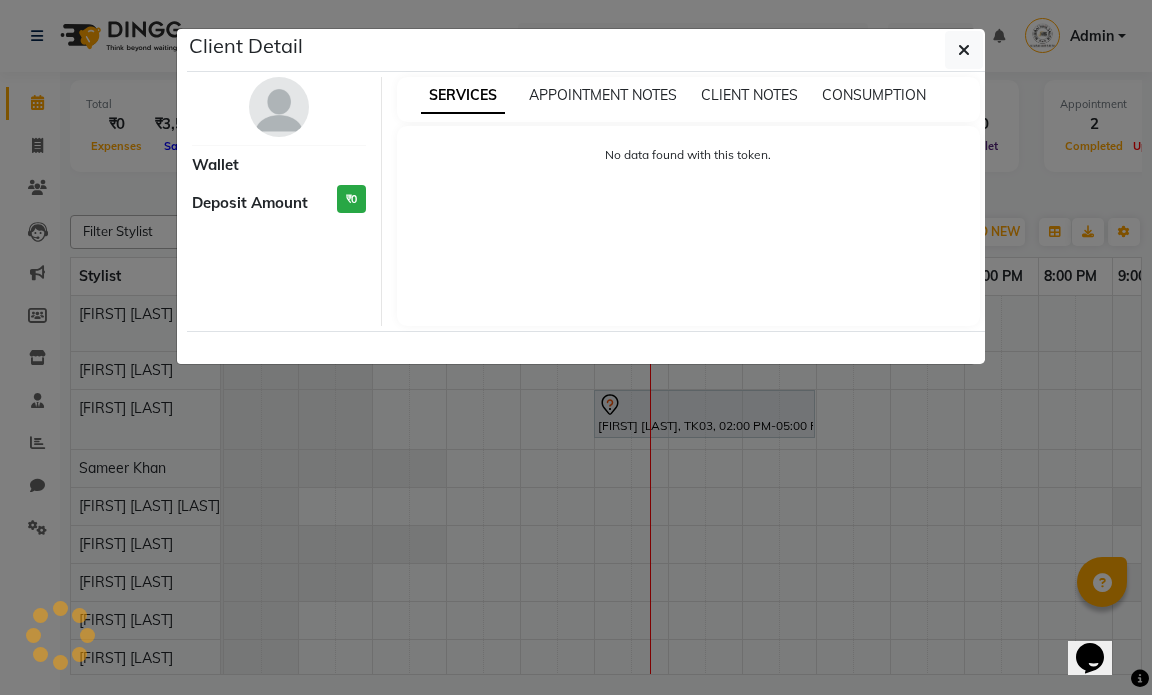 select on "3" 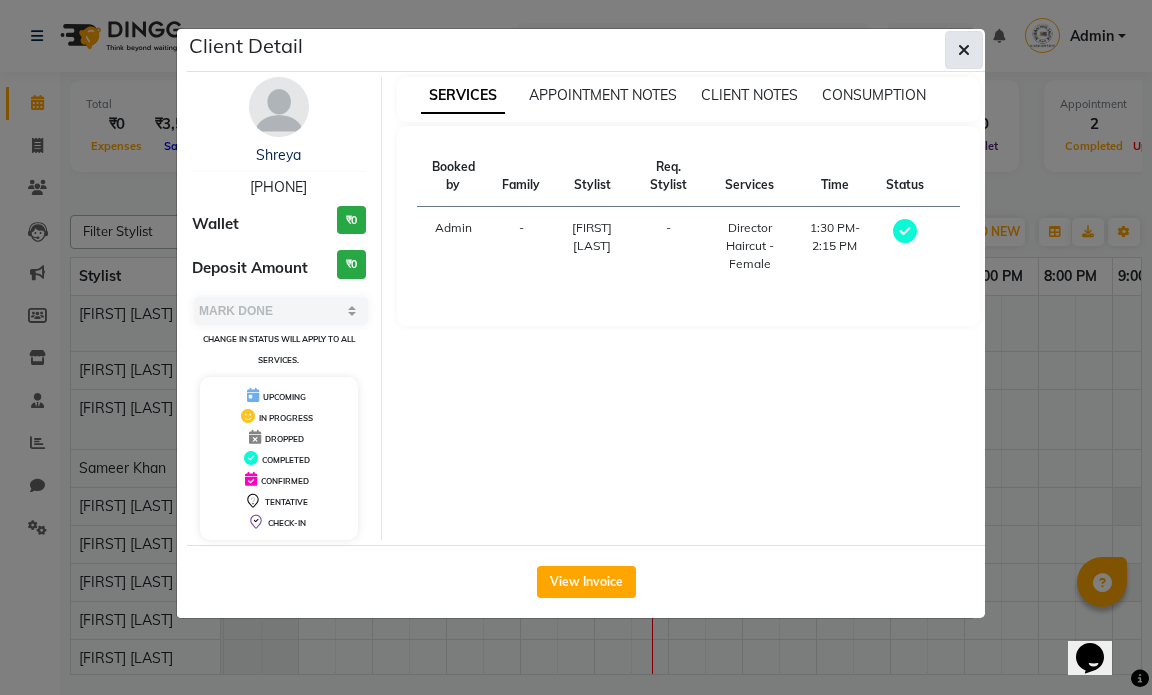 click 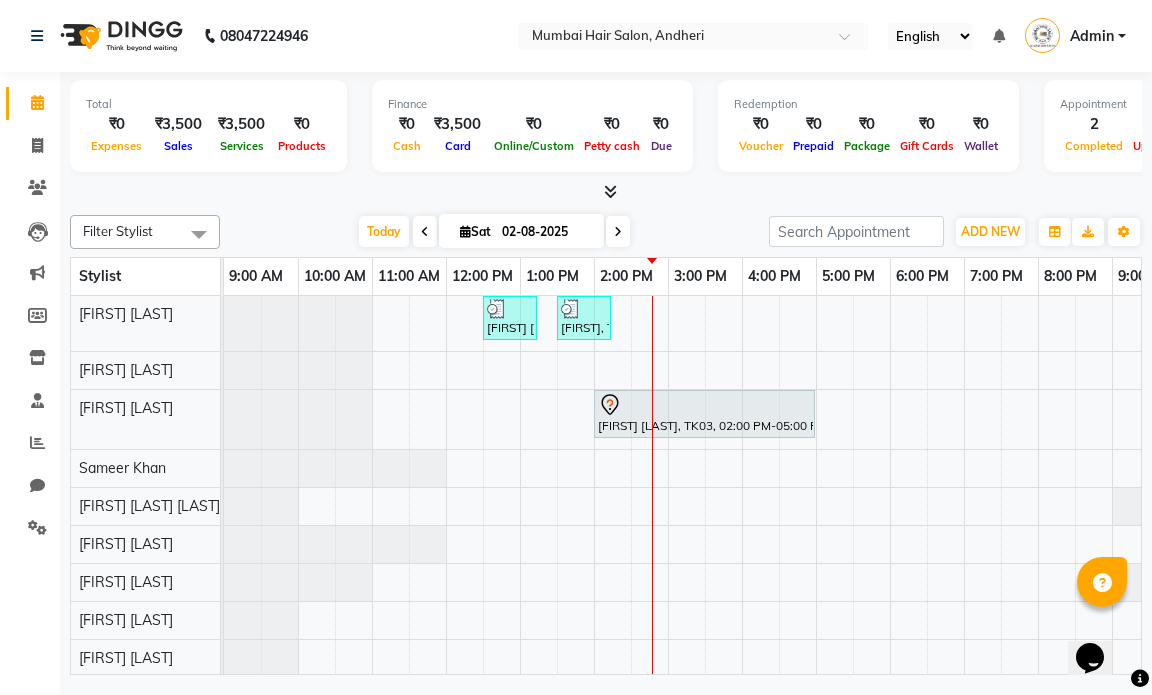 click on "02-08-2025" at bounding box center [546, 232] 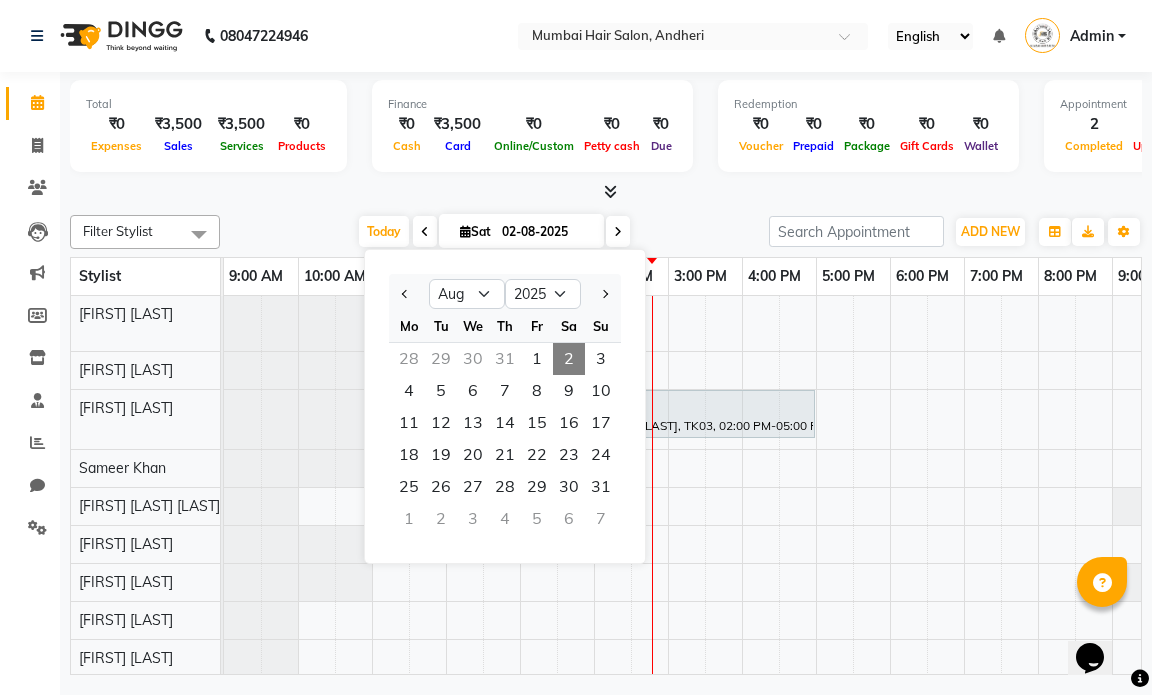 click on "2" at bounding box center [569, 359] 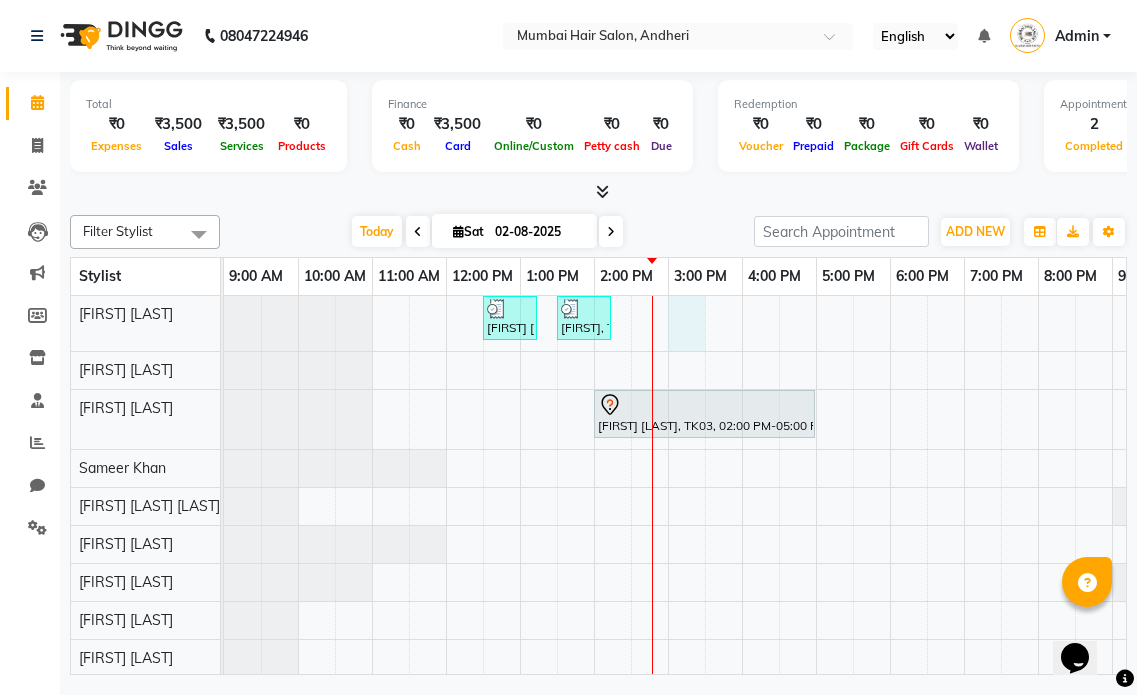 select on "66010" 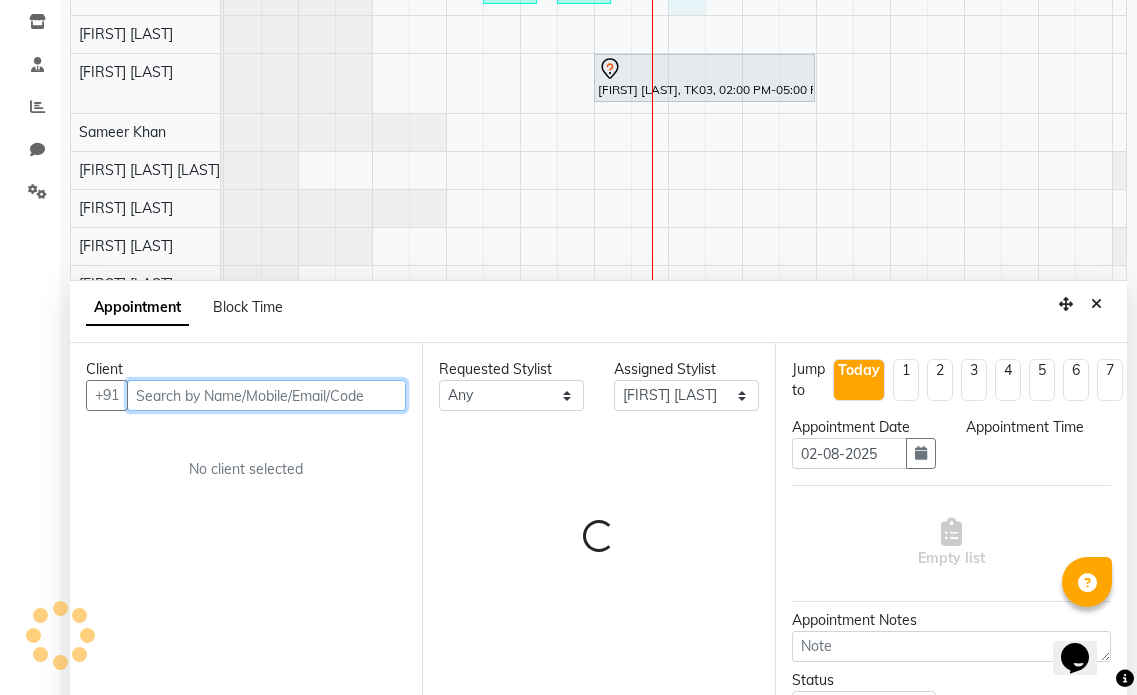select on "900" 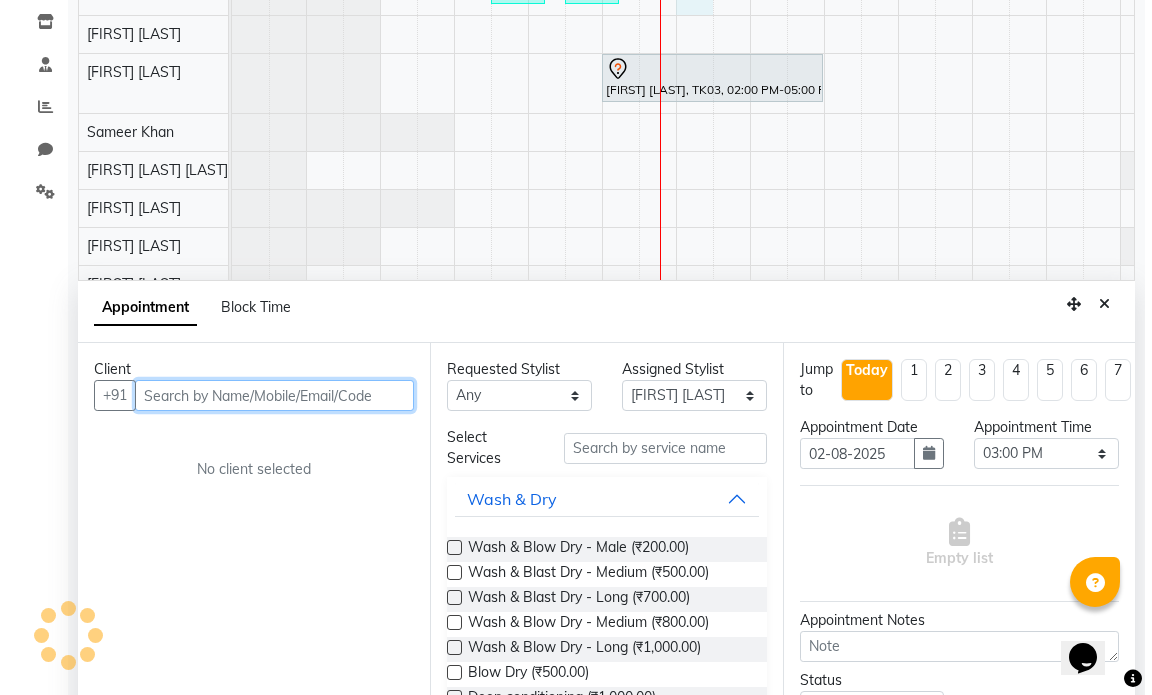 scroll, scrollTop: 377, scrollLeft: 0, axis: vertical 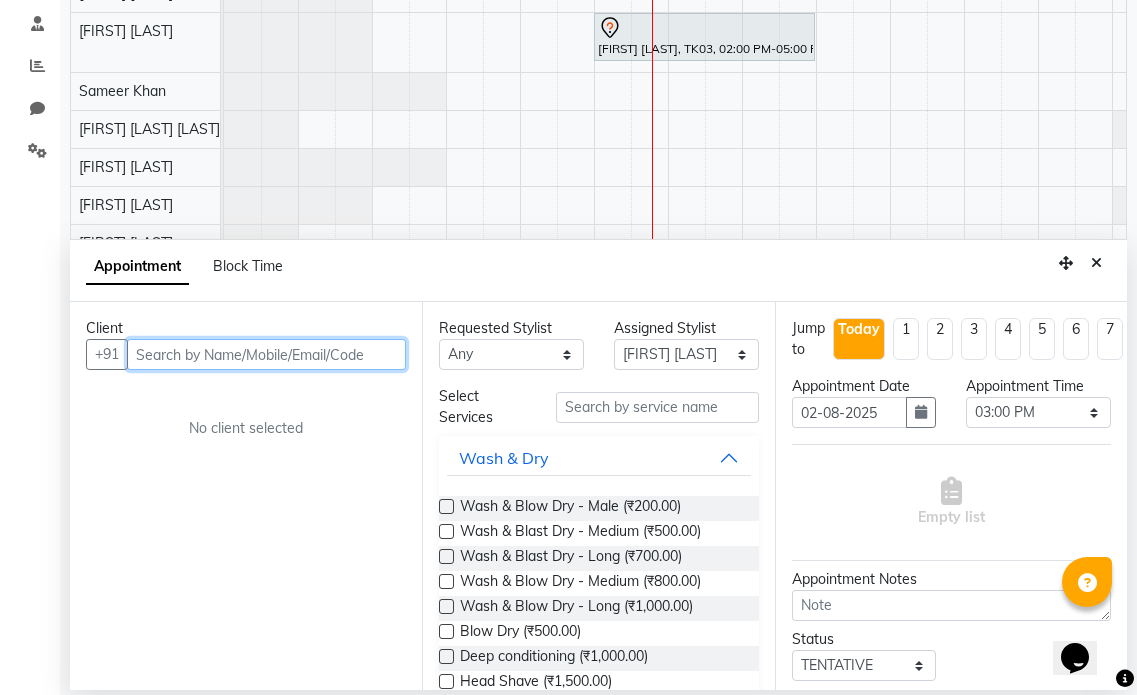click at bounding box center [266, 354] 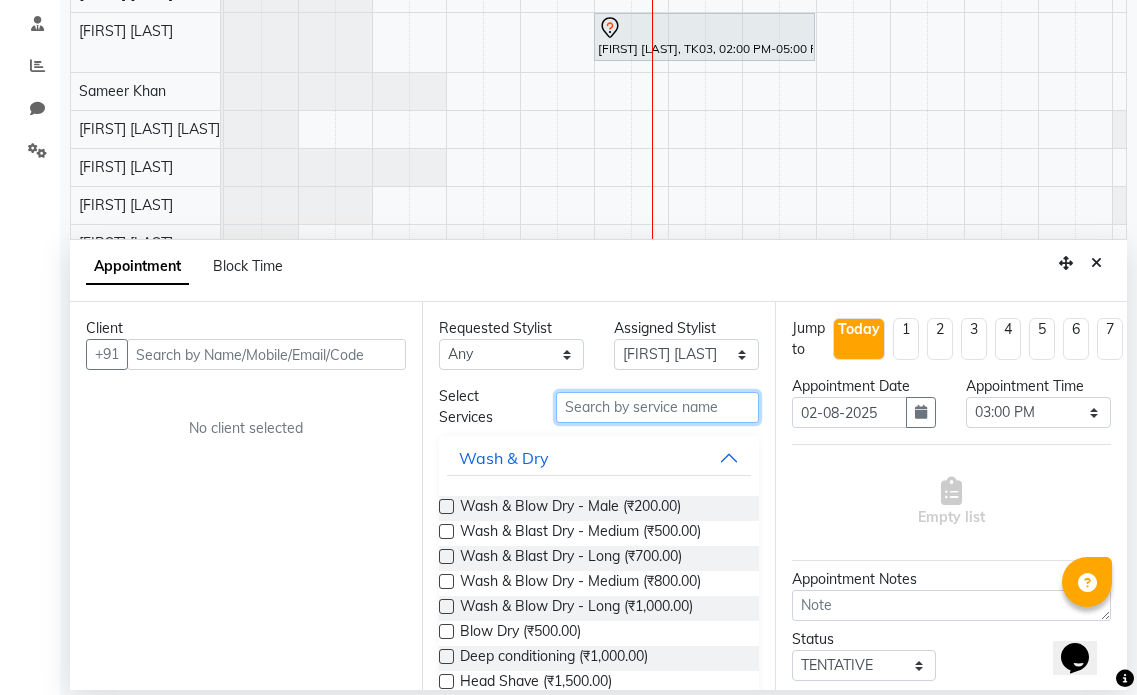 click at bounding box center [657, 407] 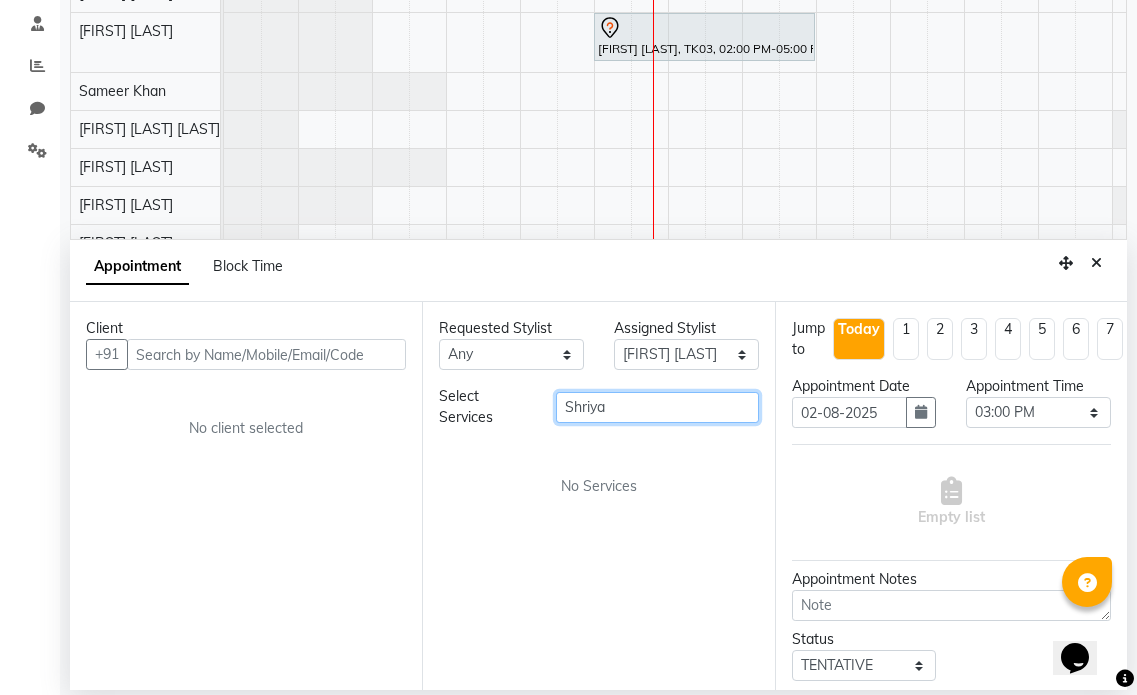 type on "Shriya" 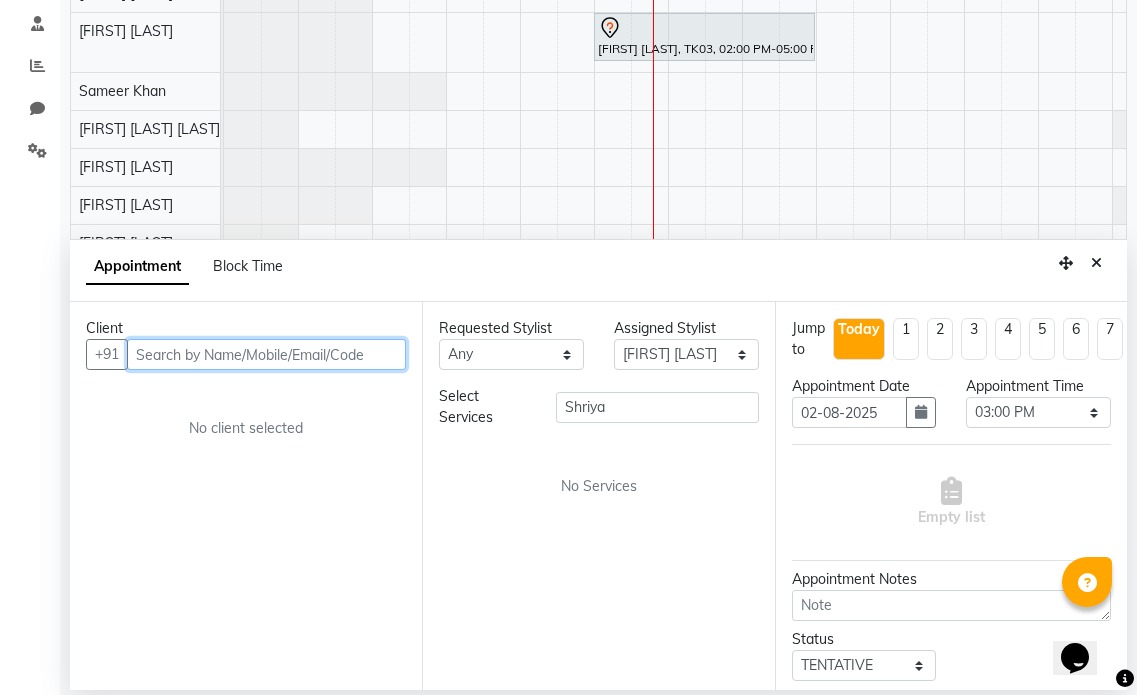 click at bounding box center [266, 354] 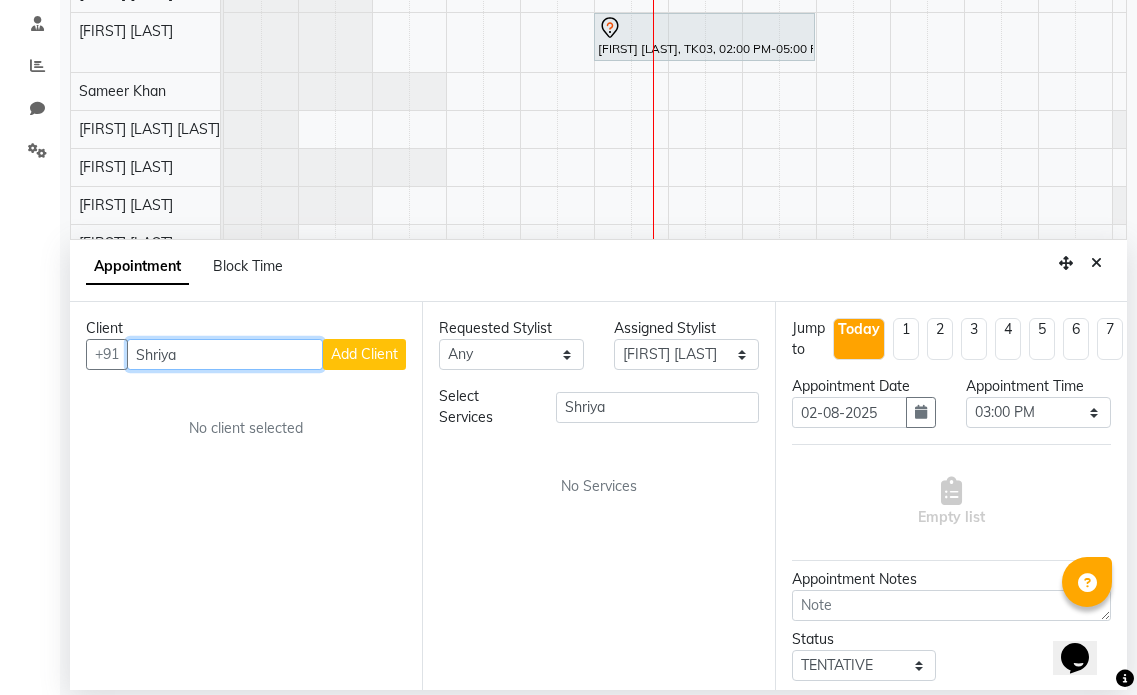 type on "Shriya" 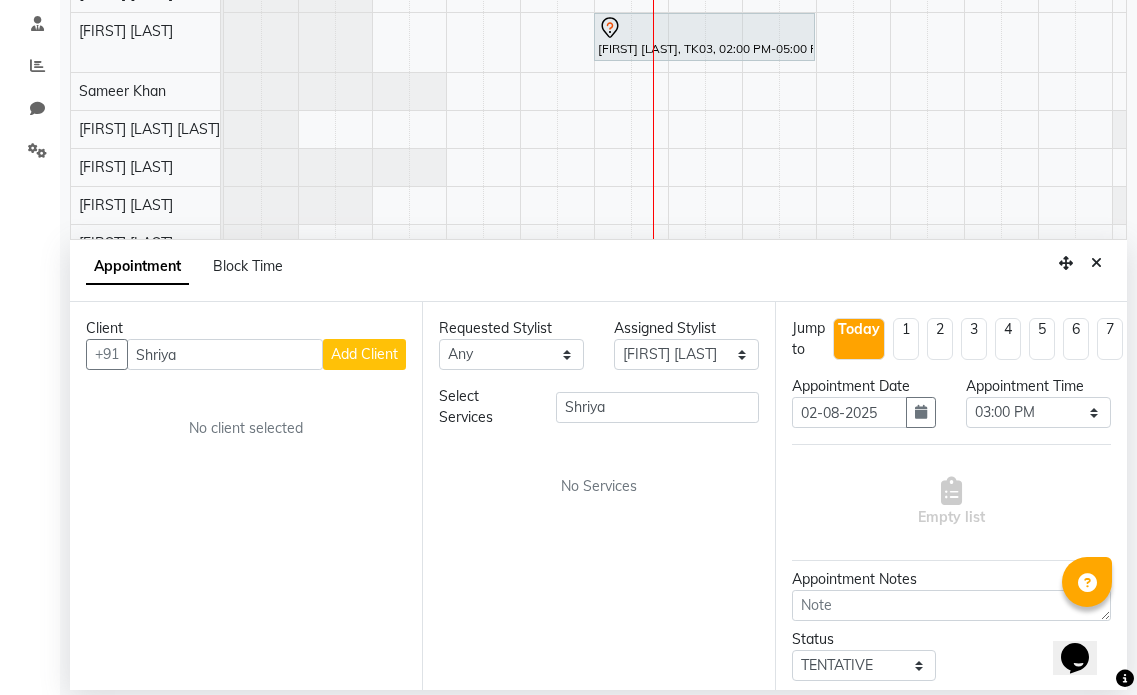 click on "Add Client" at bounding box center (364, 354) 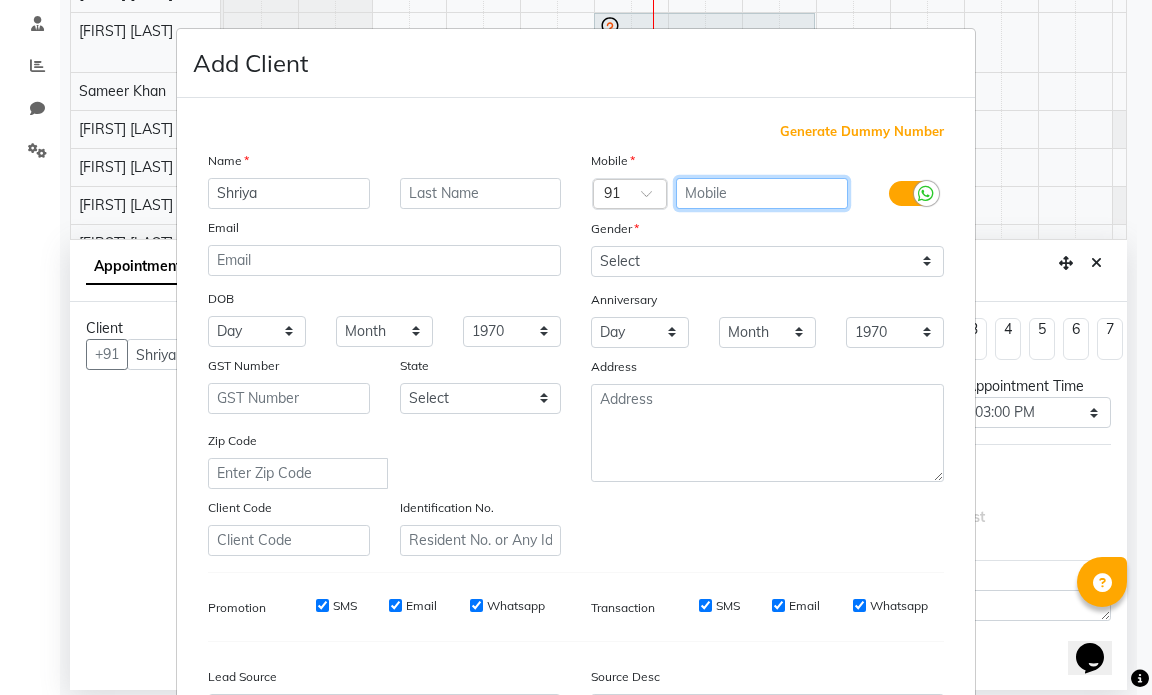 click at bounding box center [762, 193] 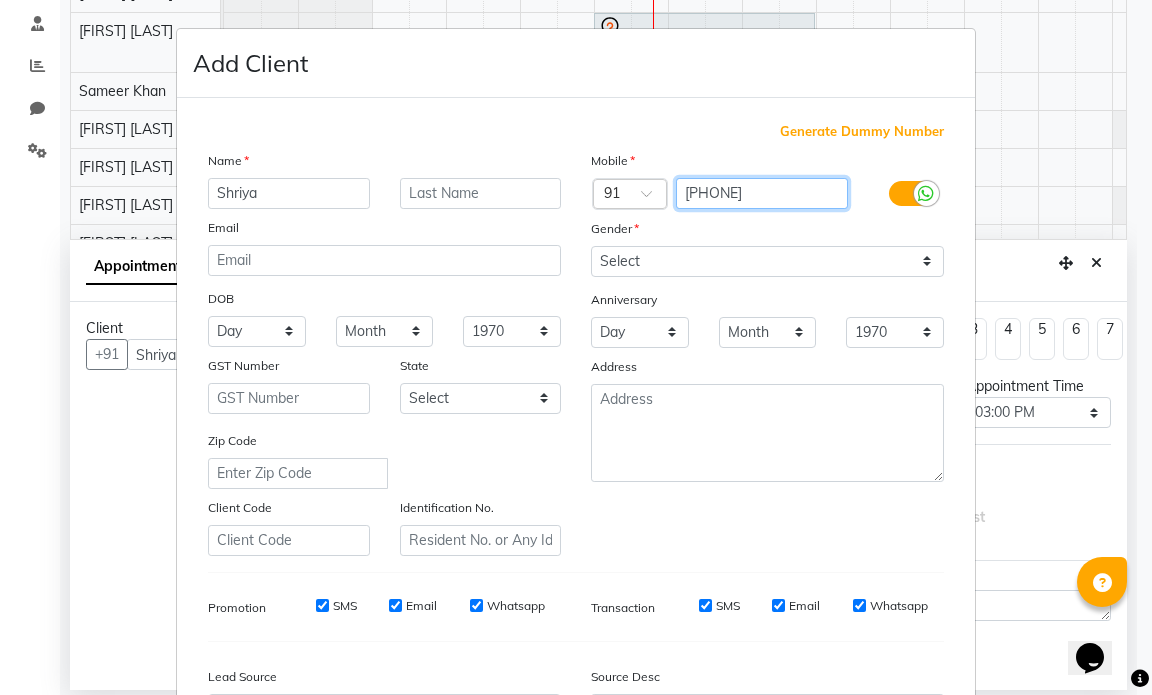 type on "[PHONE]" 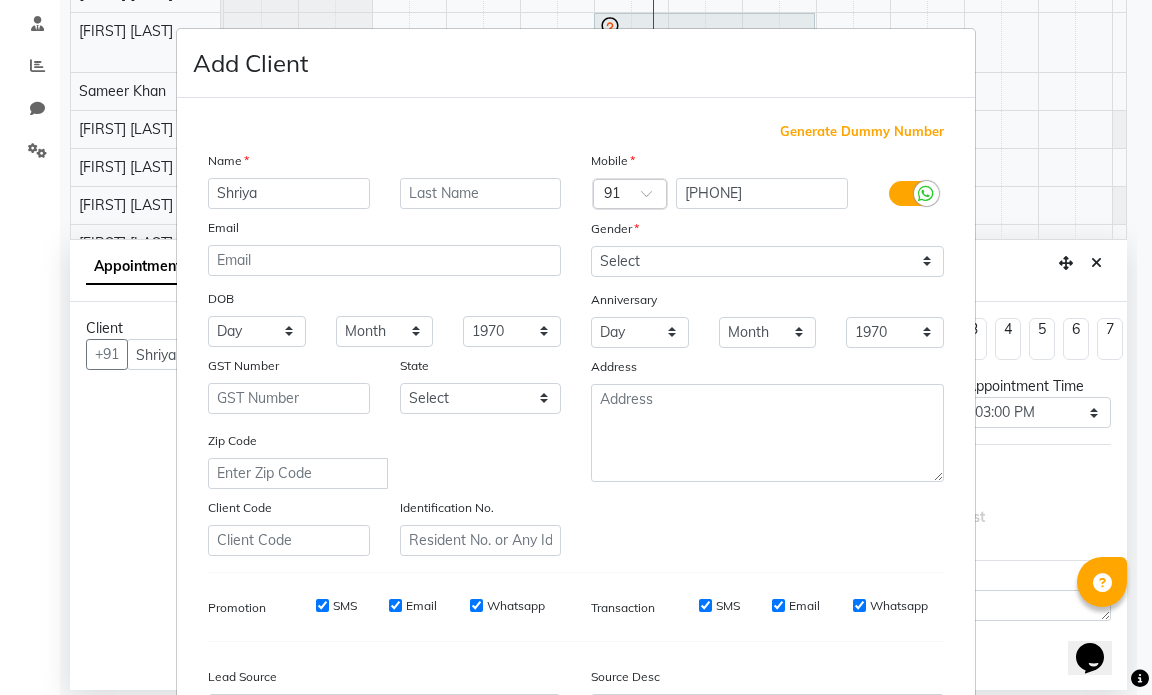 click on "Mobile Country Code × 91 [PHONE] Gender Select Male Female Other Prefer Not To Say Anniversary Day 01 02 03 04 05 06 07 08 09 10 11 12 13 14 15 16 17 18 19 20 21 22 23 24 25 26 27 28 29 30 31 Month January February March April May June July August September October November December 1970 1971 1972 1973 1974 1975 1976 1977 1978 1979 1980 1981 1982 1983 1984 1985 1986 1987 1988 1989 1990 1991 1992 1993 1994 1995 1996 1997 1998 1999 2000 2001 2002 2003 2004 2005 2006 2007 2008 2009 2010 2011 2012 2013 2014 2015 2016 2017 2018 2019 2020 2021 2022 2023 2024 2025 Address" at bounding box center [767, 353] 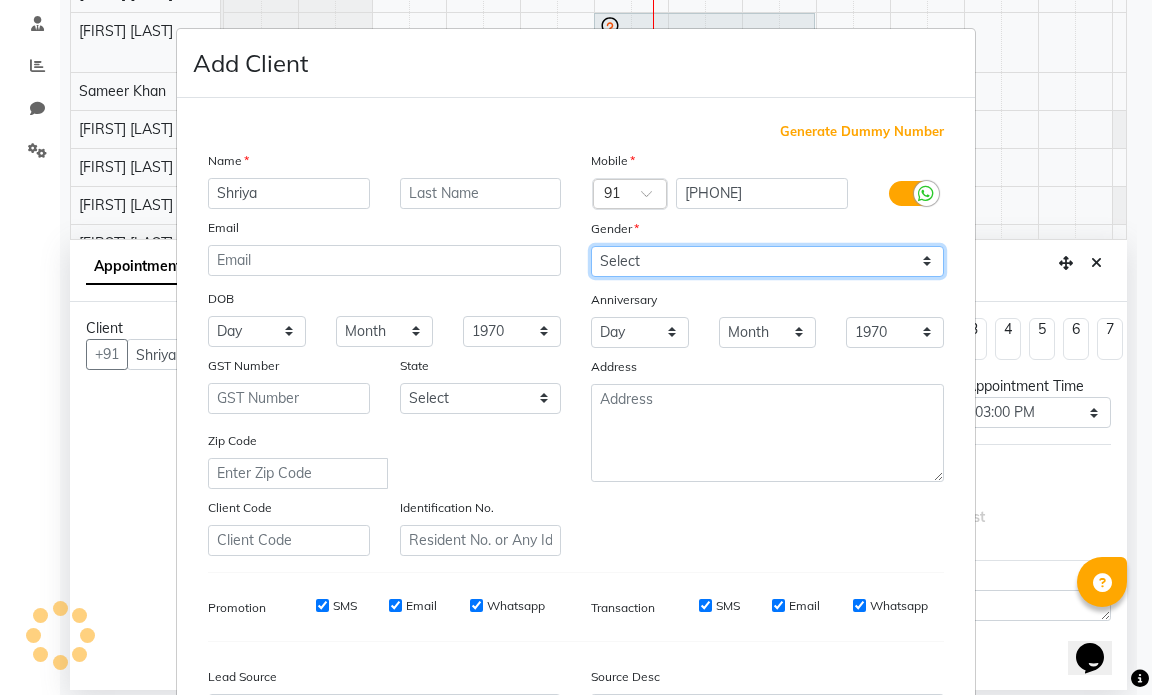 click on "Select Male Female Other Prefer Not To Say" at bounding box center (767, 261) 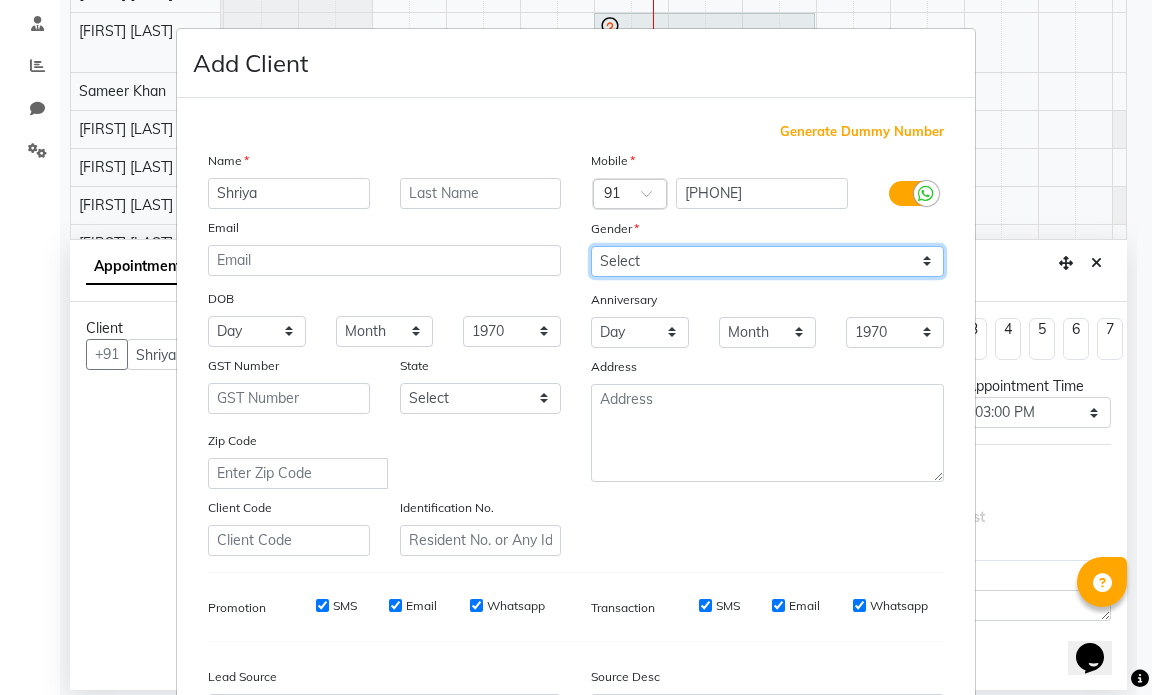select on "female" 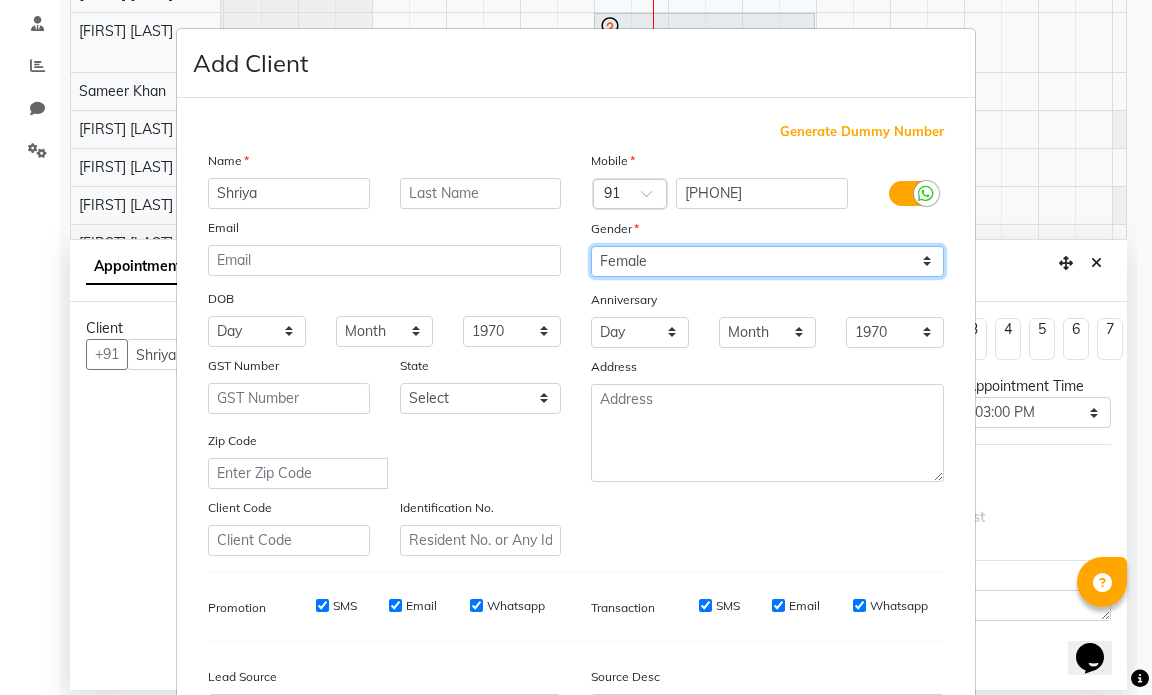click on "Select Male Female Other Prefer Not To Say" at bounding box center (767, 261) 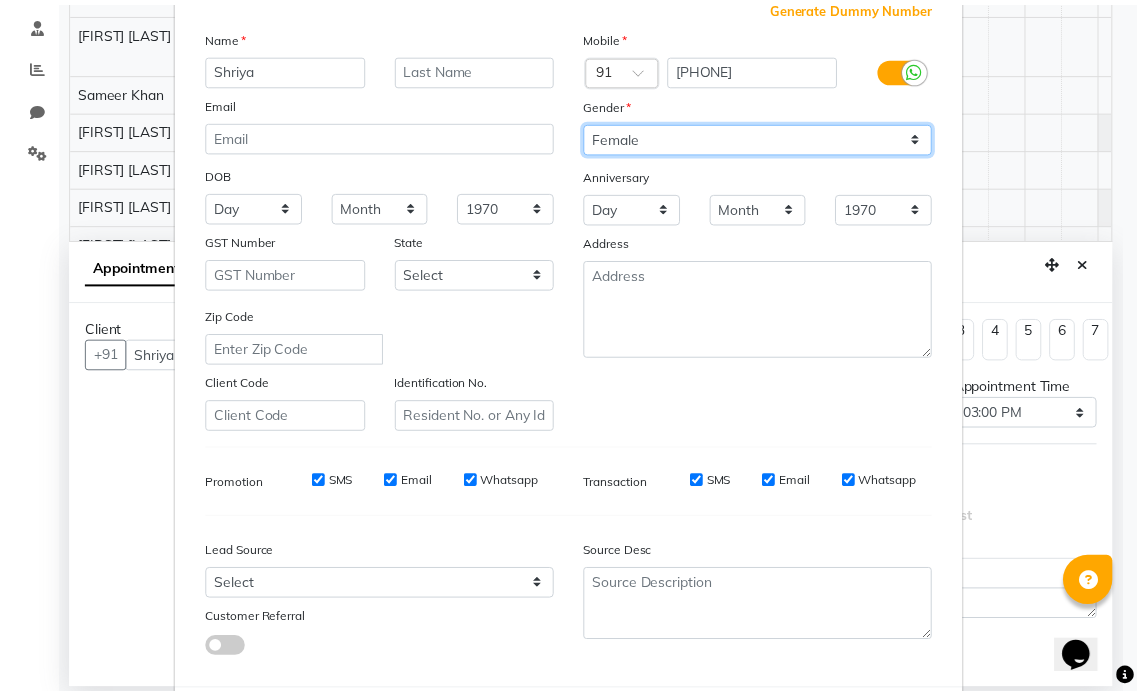 scroll, scrollTop: 228, scrollLeft: 0, axis: vertical 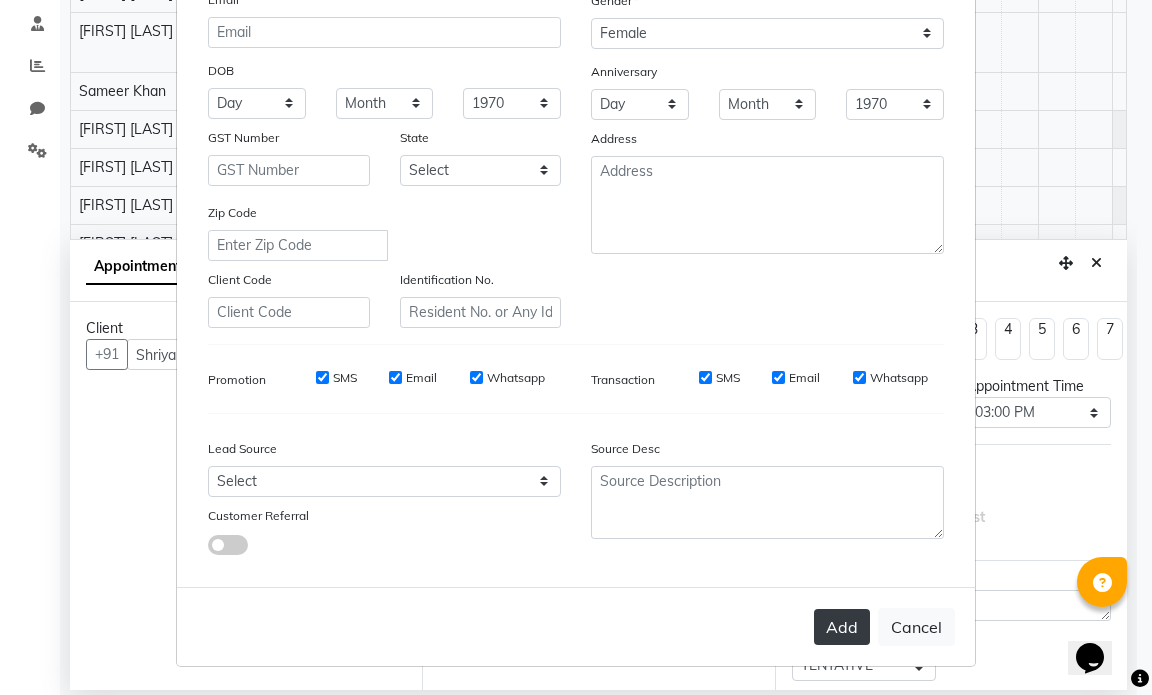 click on "Add" at bounding box center (842, 627) 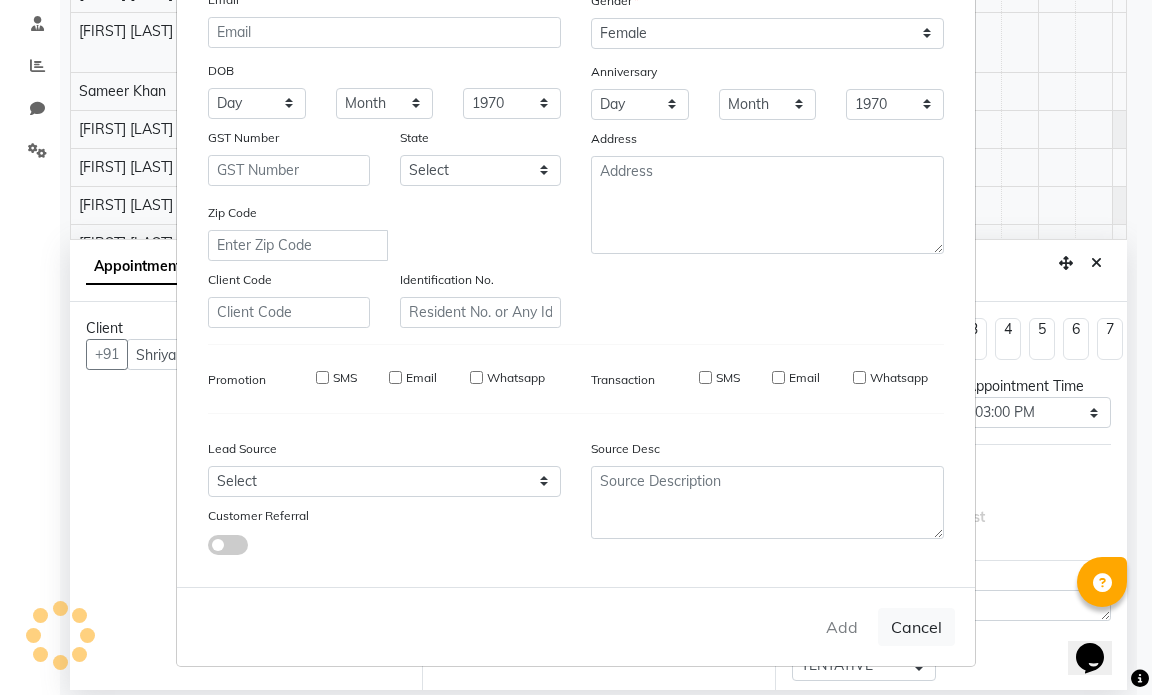 type on "[PHONE]" 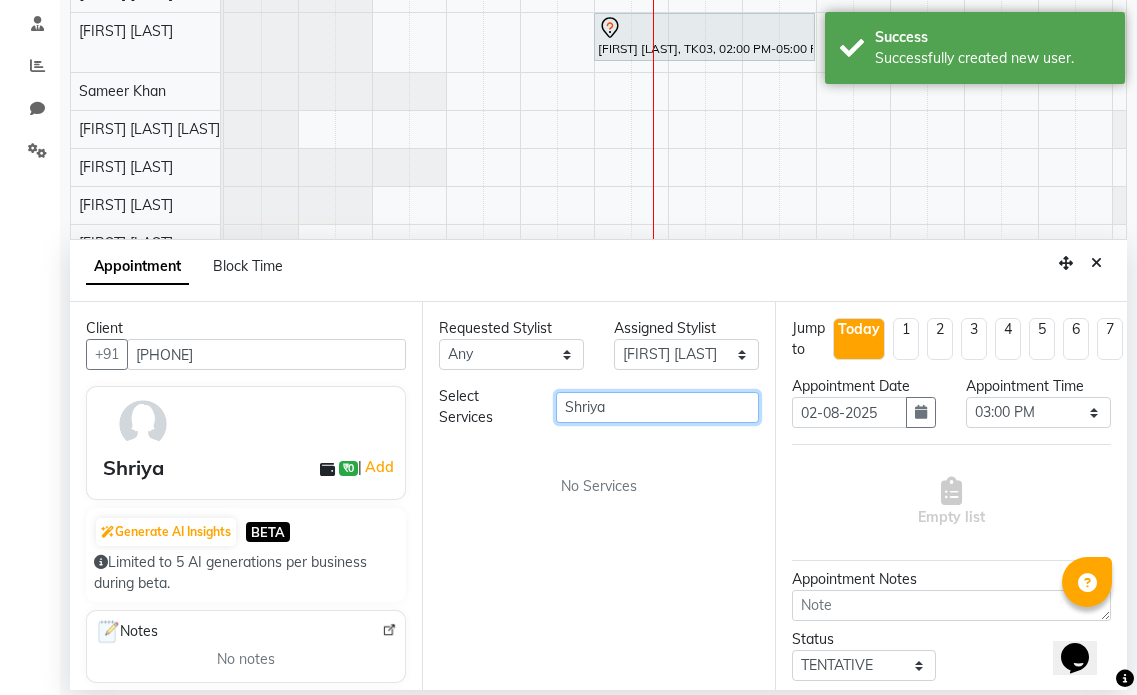 drag, startPoint x: 639, startPoint y: 419, endPoint x: 531, endPoint y: 407, distance: 108.66462 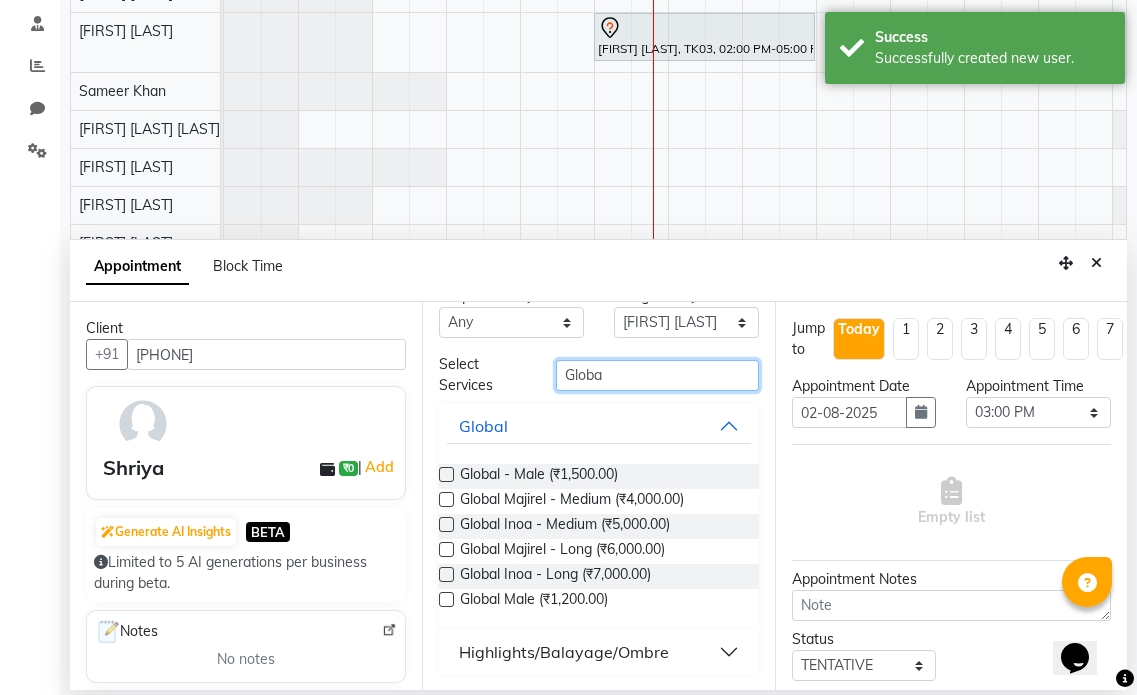 type on "Globa" 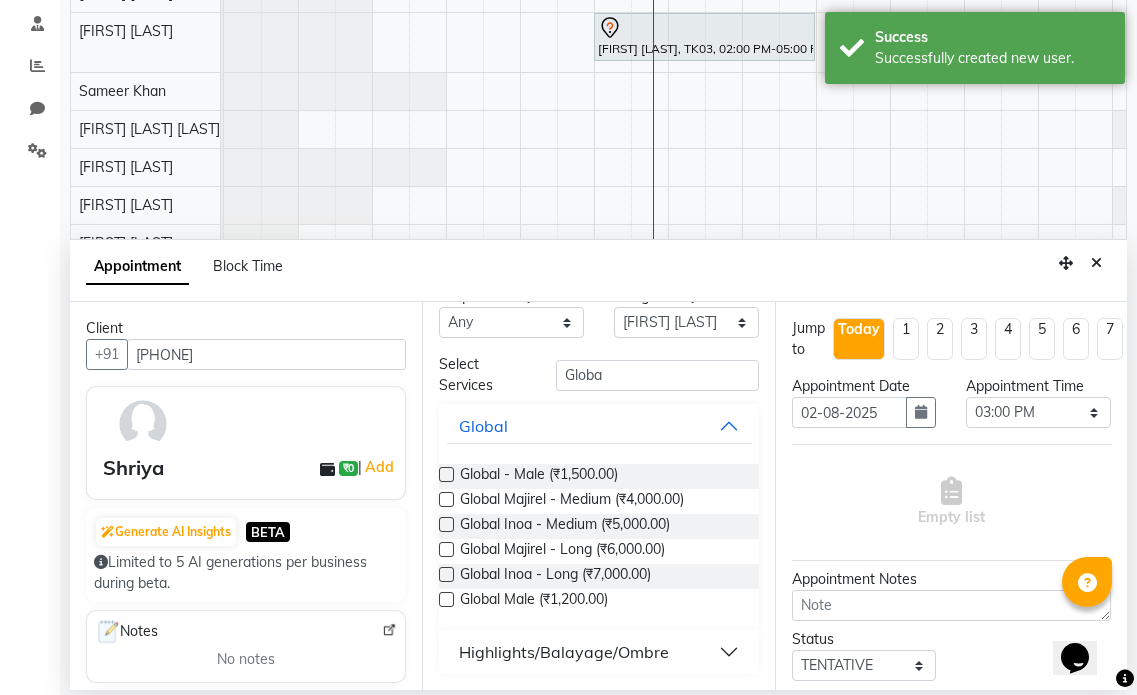 click on "Highlights/Balayage/Ombre" at bounding box center [564, 652] 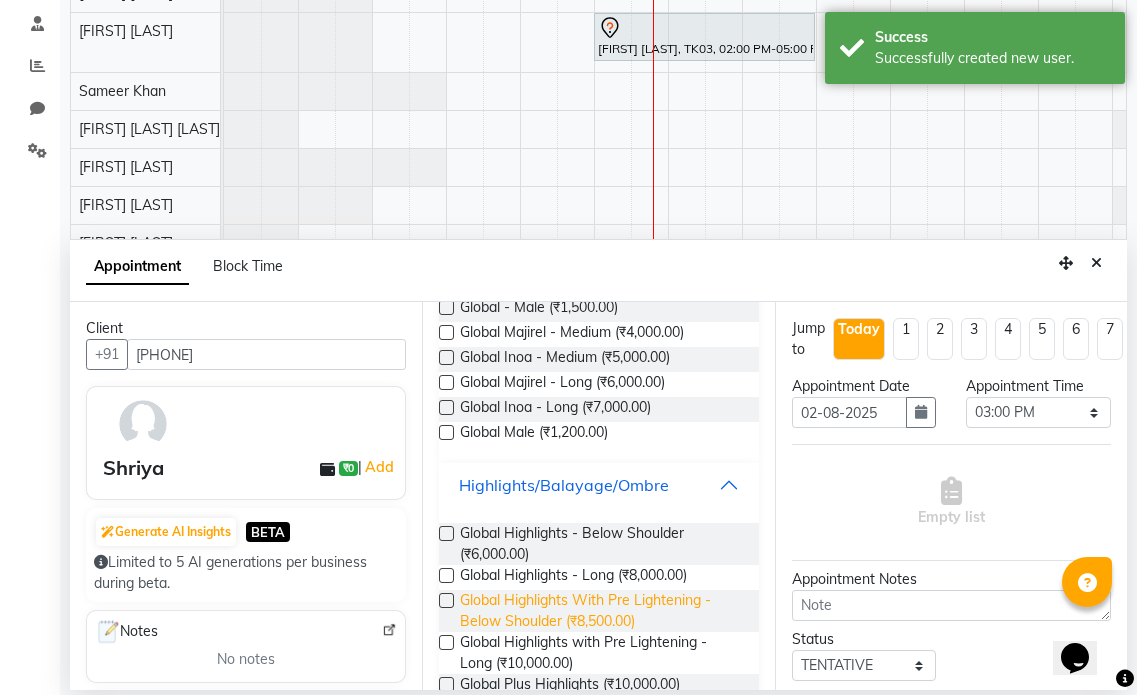 scroll, scrollTop: 203, scrollLeft: 0, axis: vertical 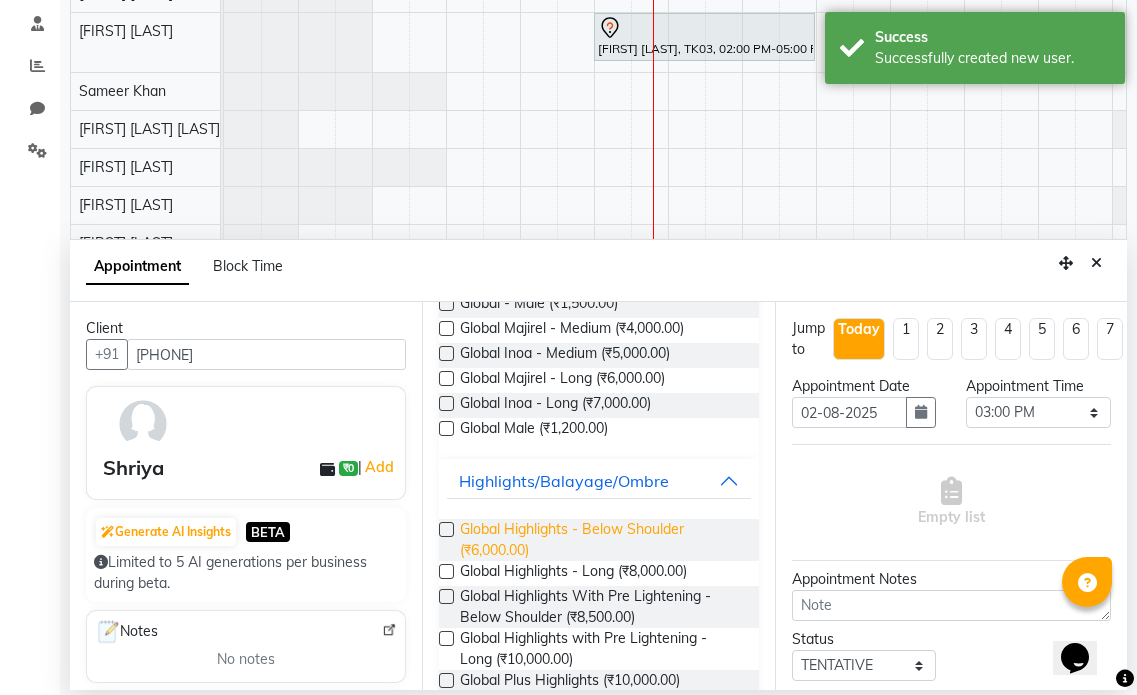 click on "Global Highlights - Below Shoulder  (₹6,000.00)" at bounding box center [601, 540] 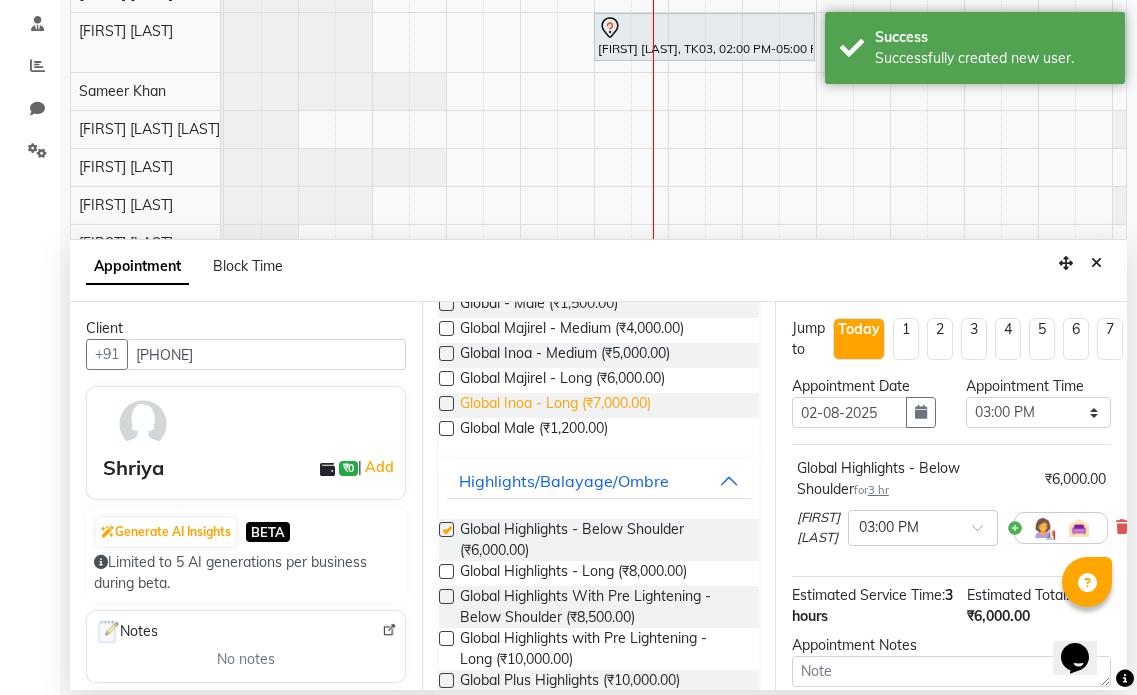 checkbox on "false" 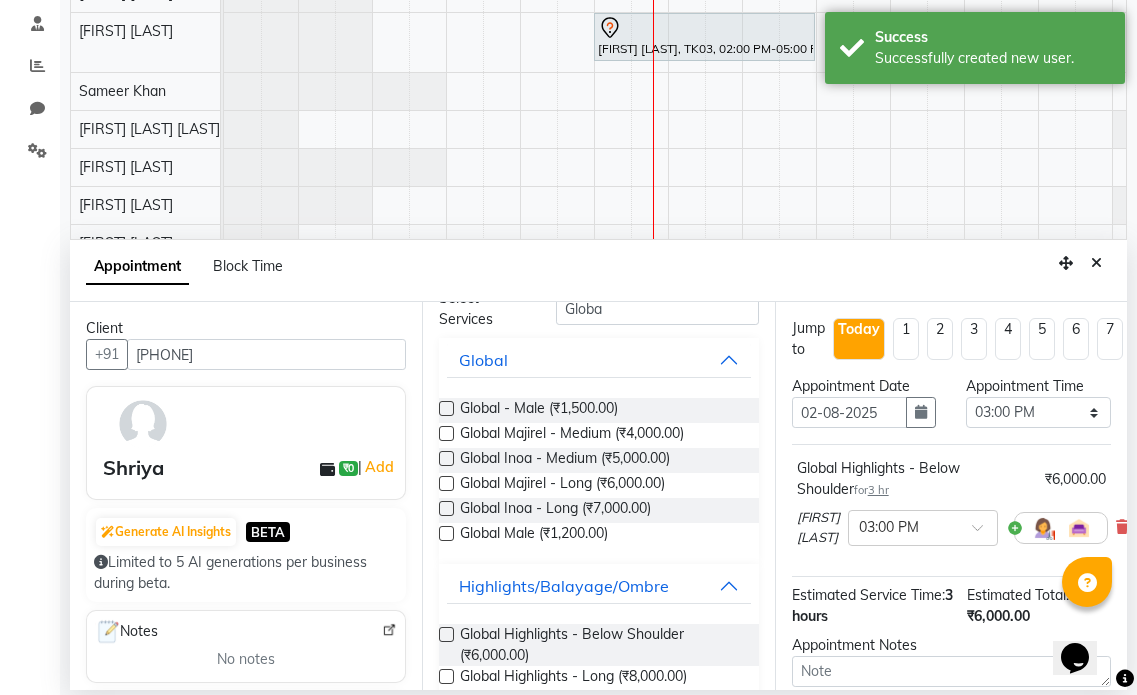 scroll, scrollTop: 0, scrollLeft: 0, axis: both 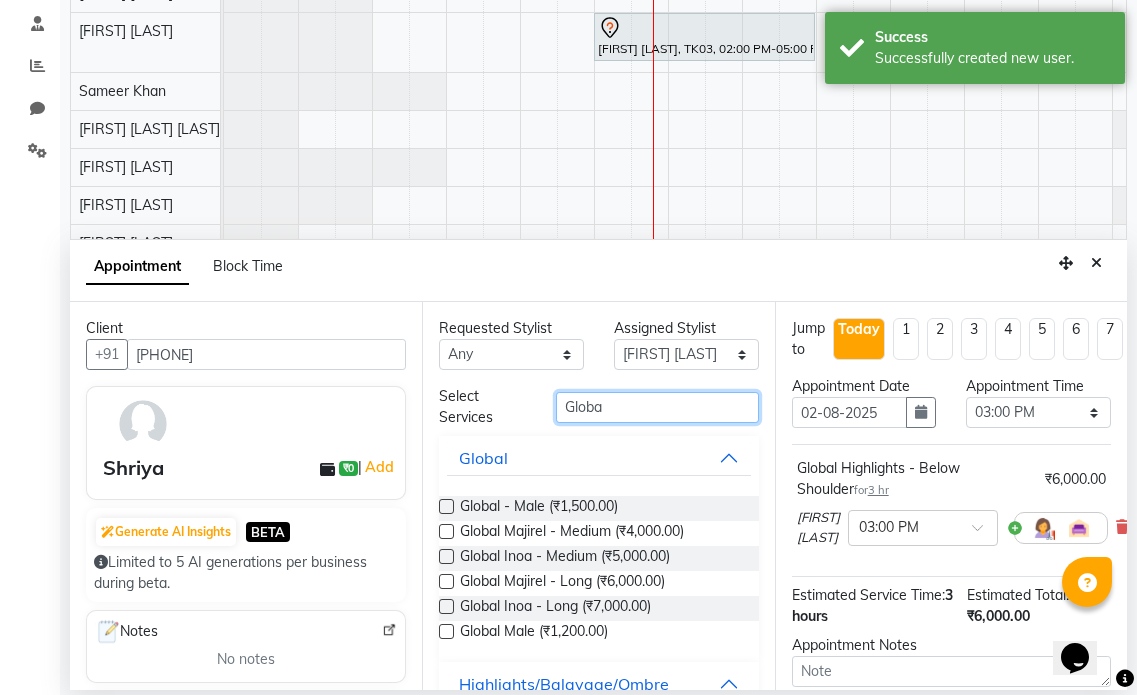drag, startPoint x: 590, startPoint y: 414, endPoint x: 506, endPoint y: 404, distance: 84.59315 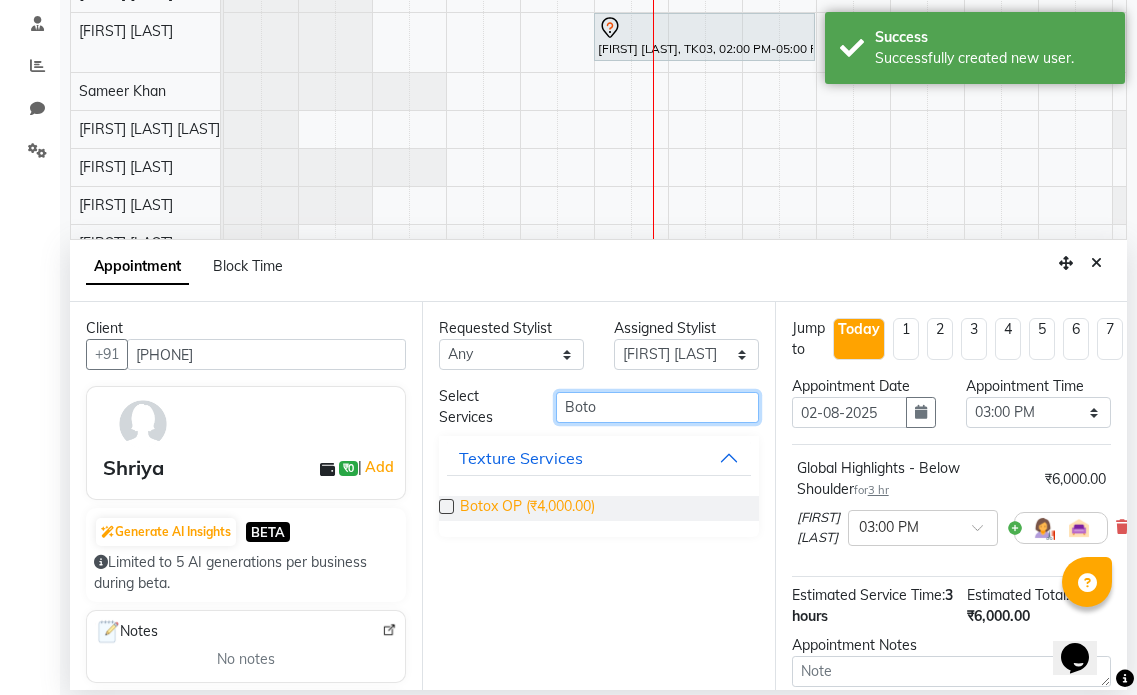 type on "Boto" 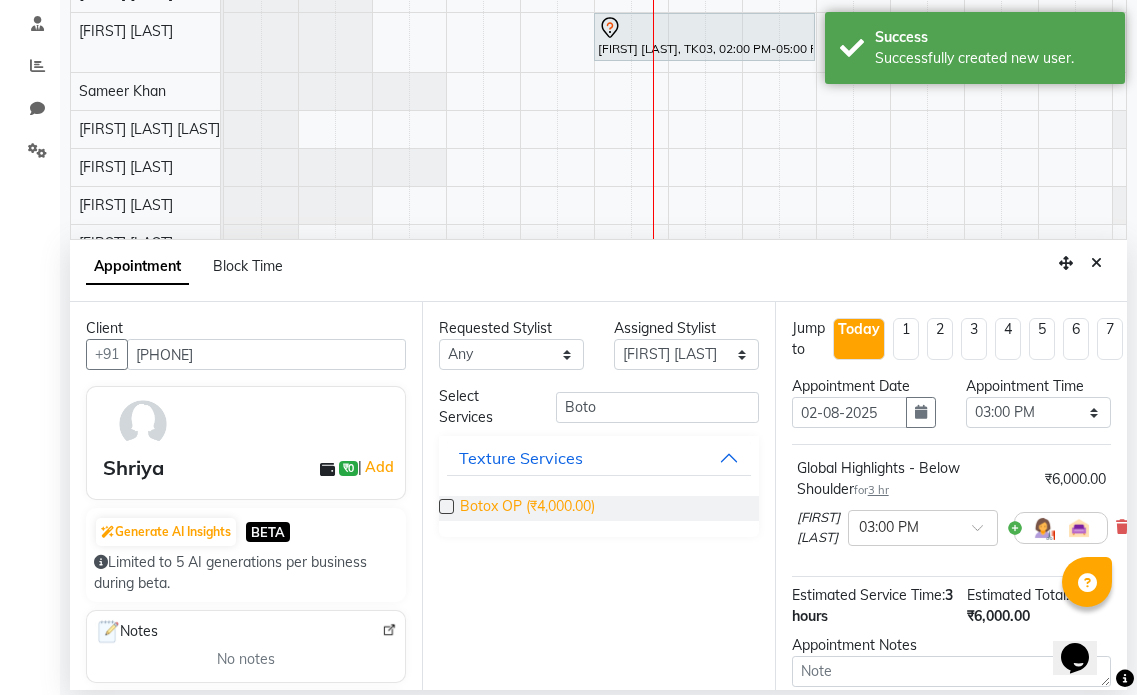 click on "Botox OP (₹4,000.00)" at bounding box center [527, 508] 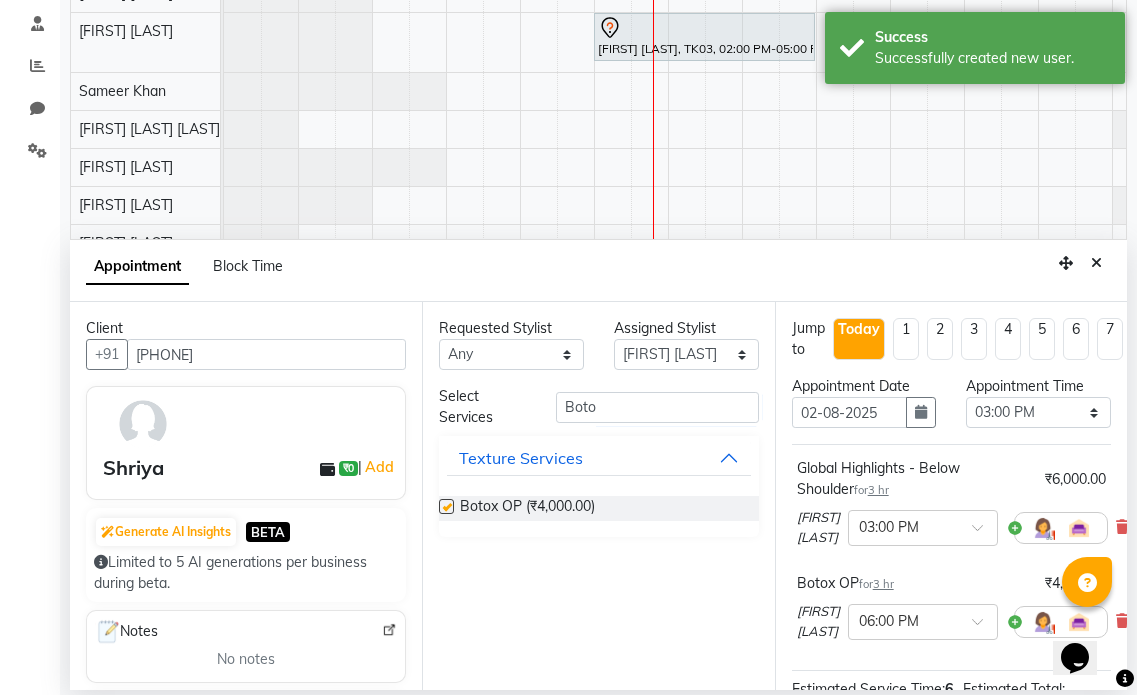 checkbox on "false" 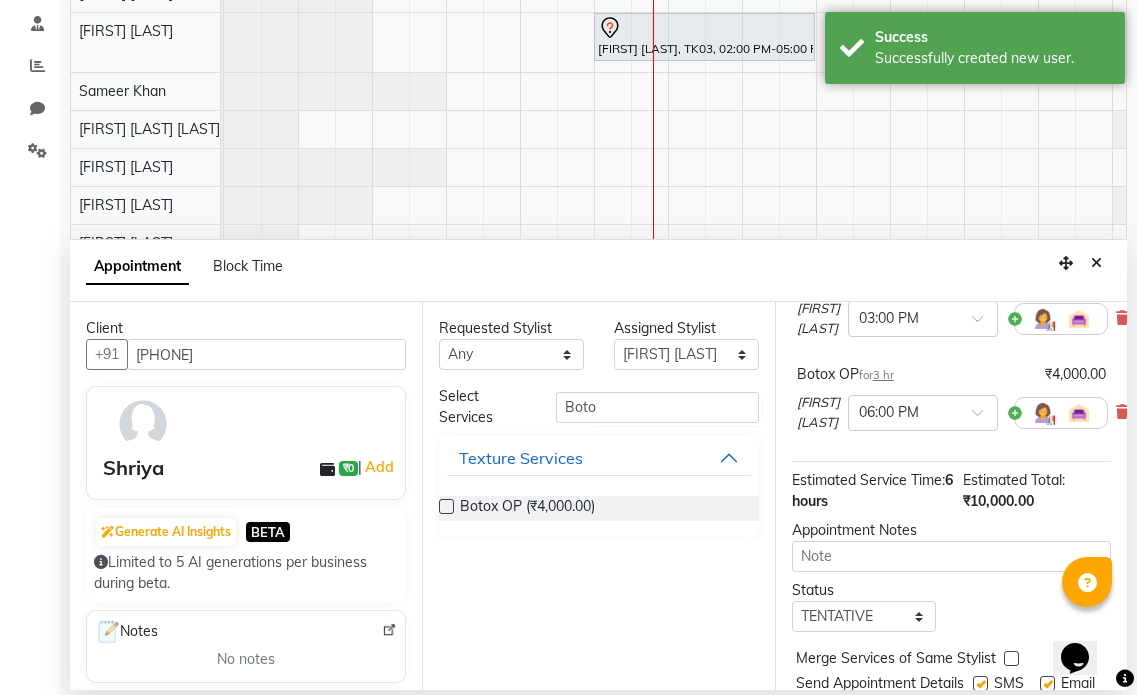 scroll, scrollTop: 309, scrollLeft: 0, axis: vertical 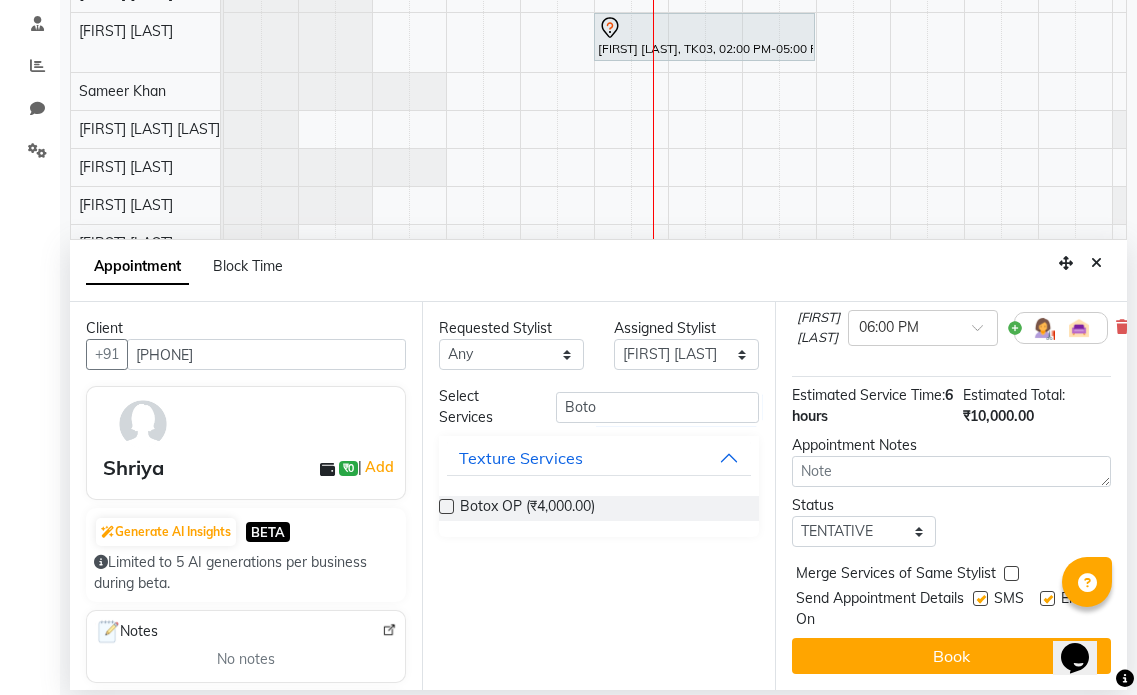 click at bounding box center (1047, 598) 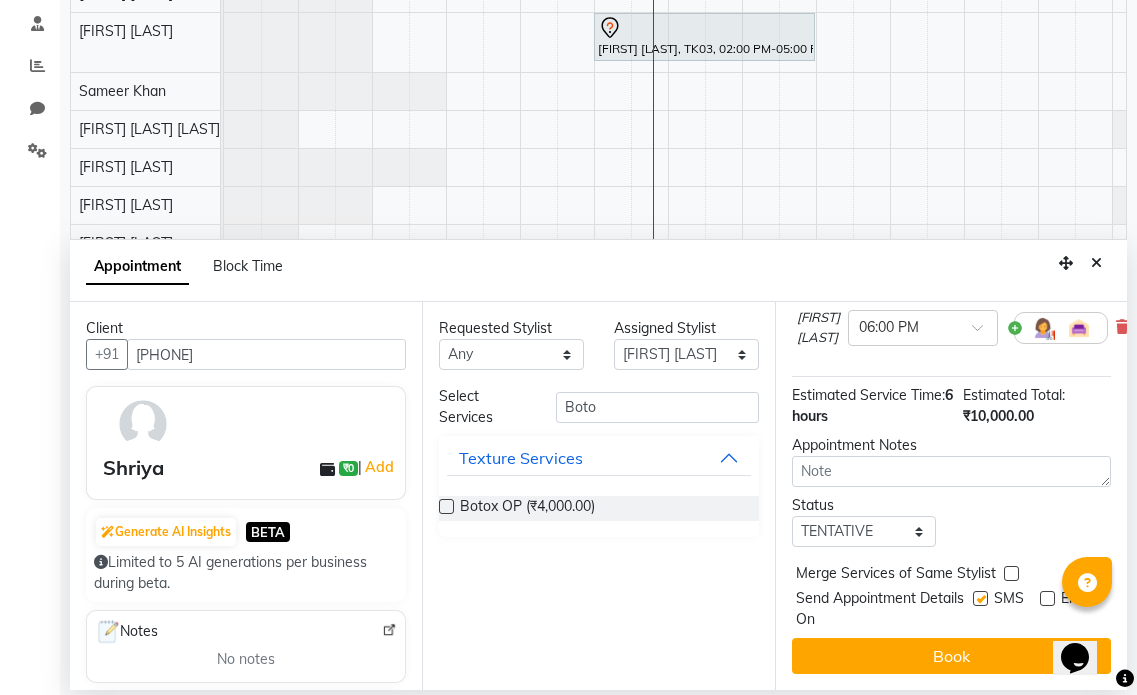 click at bounding box center (980, 598) 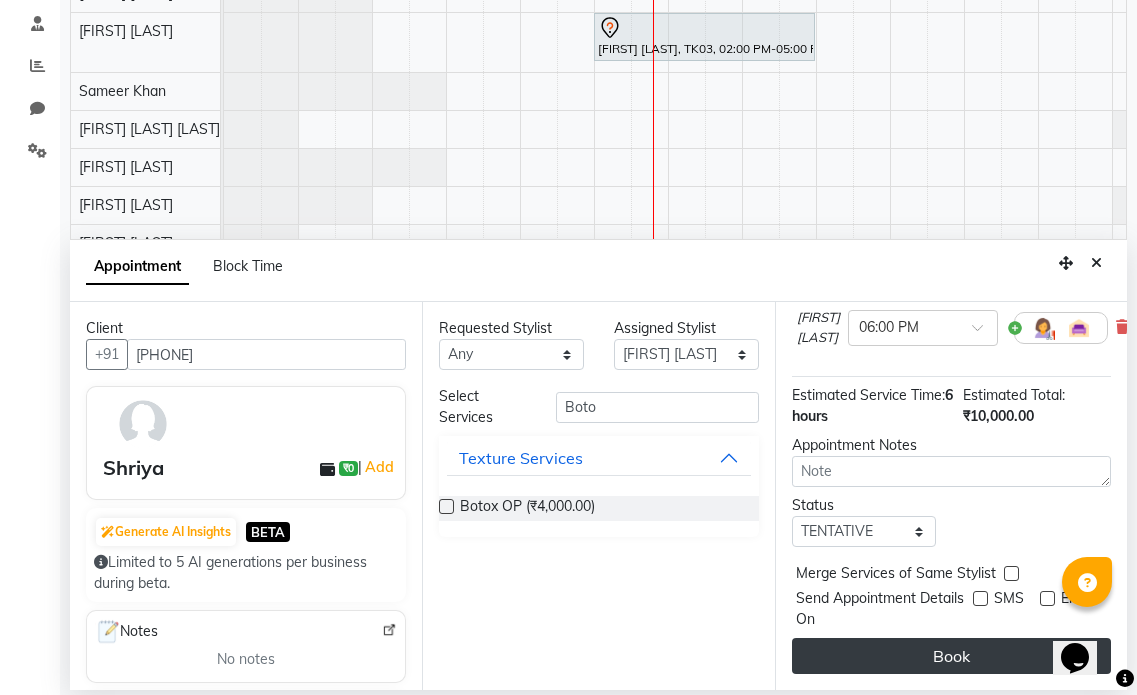 click on "Book" at bounding box center (951, 656) 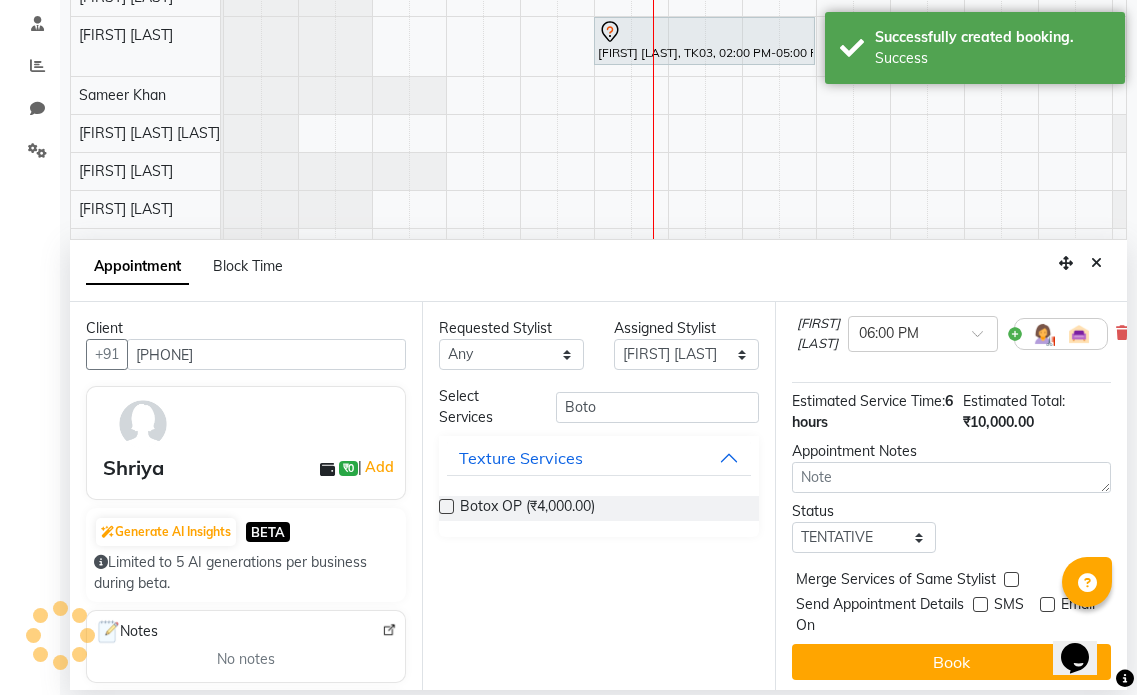 scroll, scrollTop: 351, scrollLeft: 0, axis: vertical 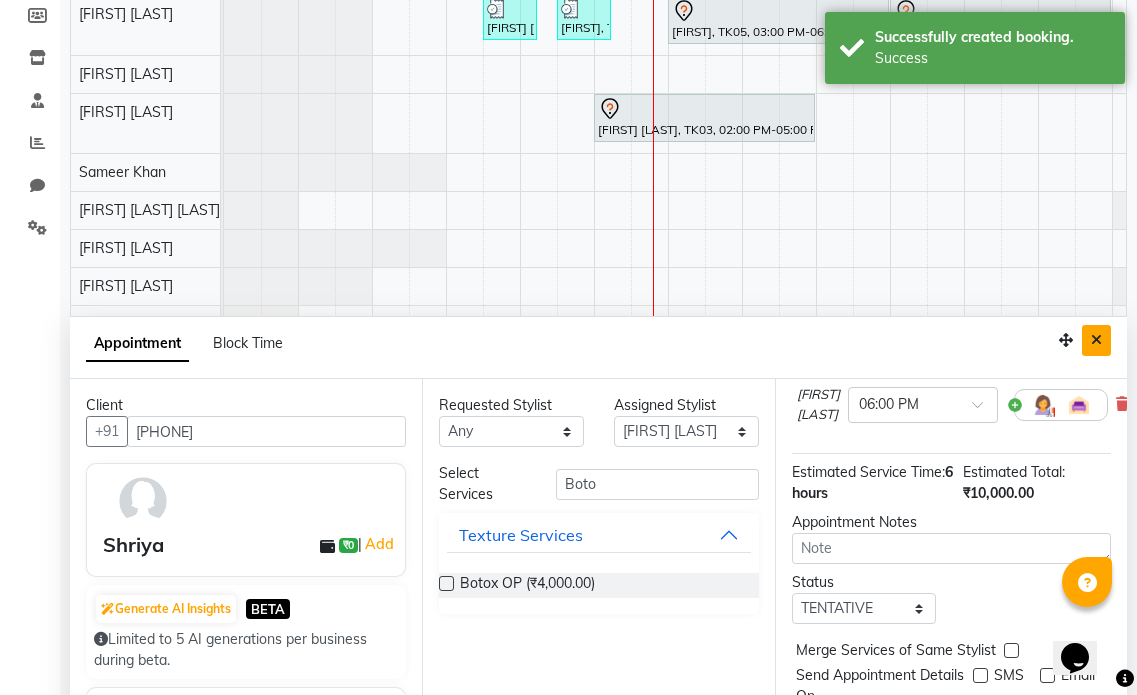 click at bounding box center [1096, 340] 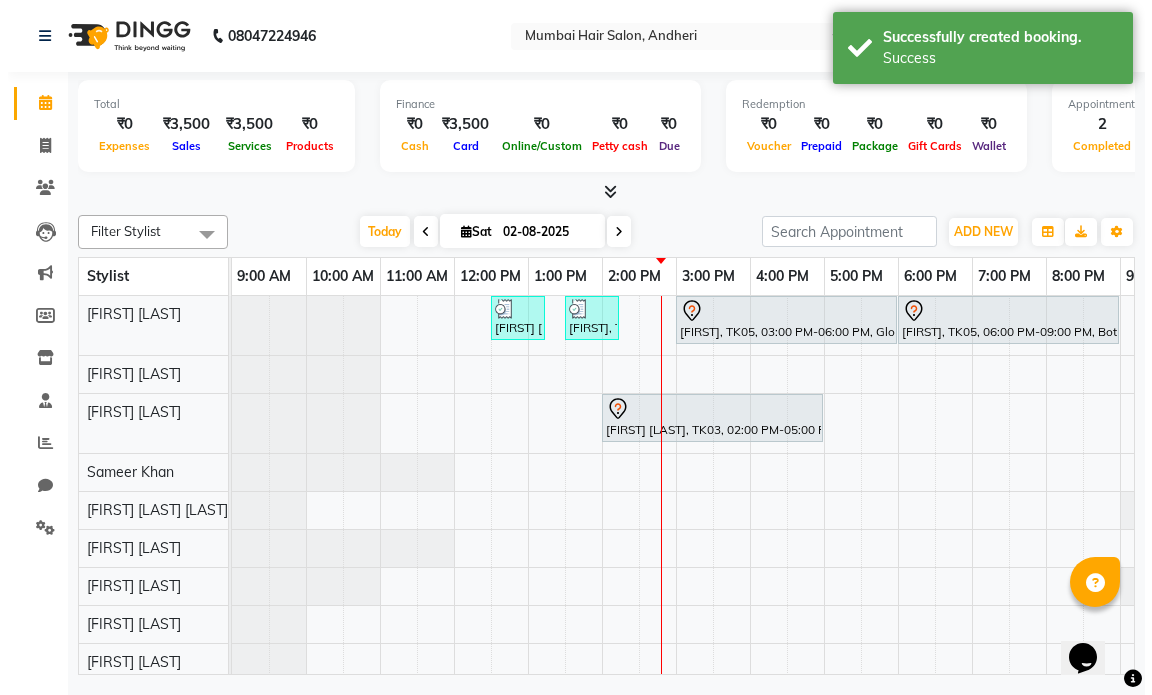 scroll, scrollTop: 0, scrollLeft: 0, axis: both 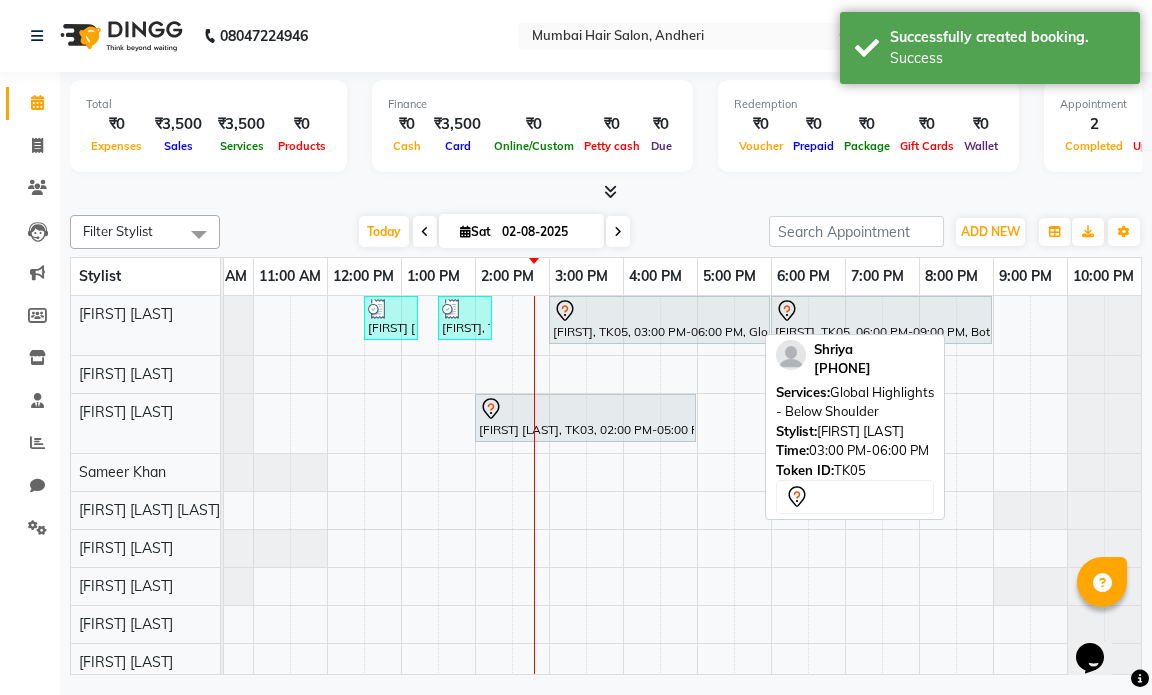 click on "[FIRST], TK05, 03:00 PM-06:00 PM, Global Highlights - Below Shoulder" at bounding box center (659, 320) 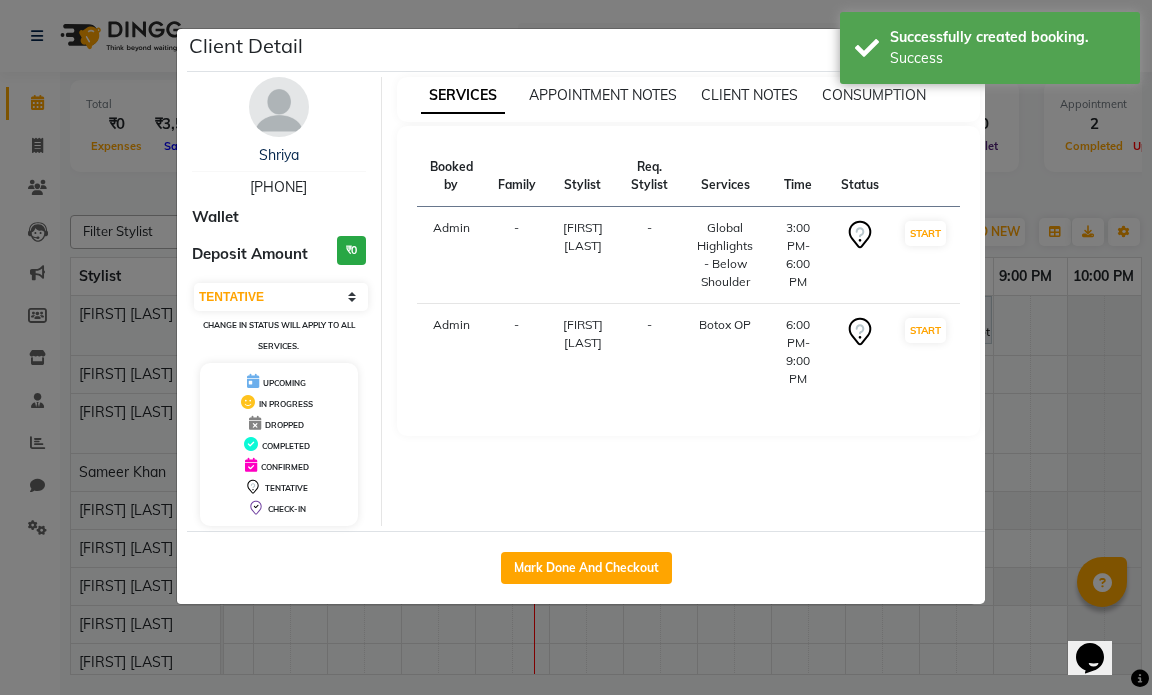 type 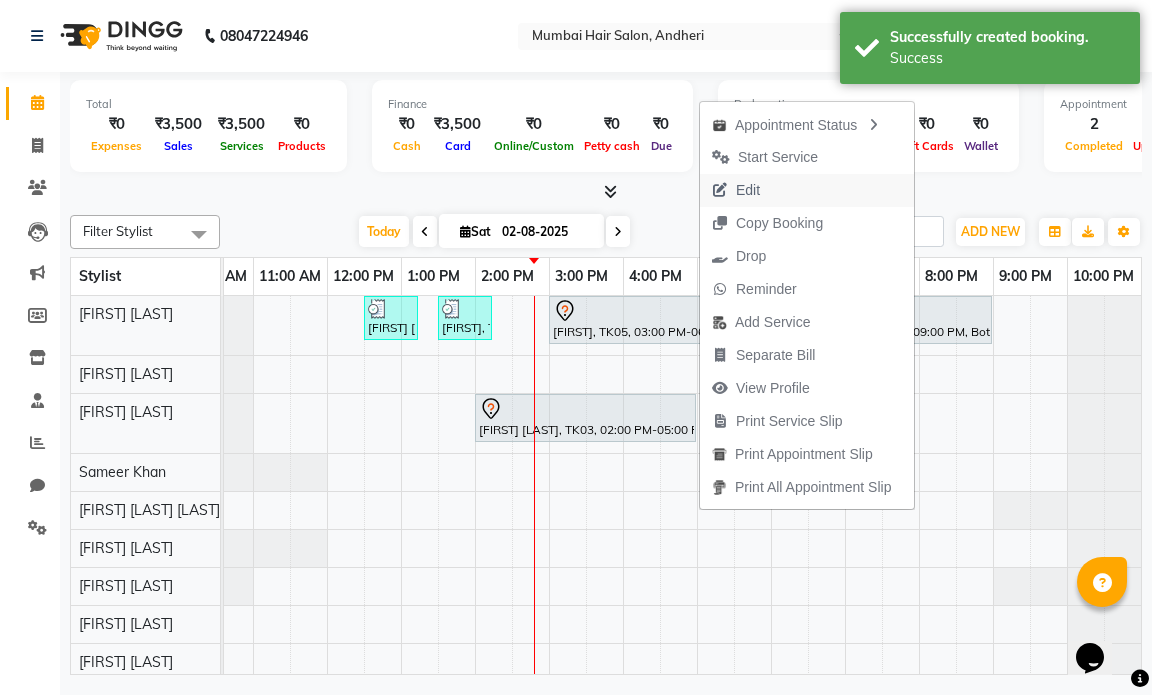 click on "Edit" at bounding box center (748, 190) 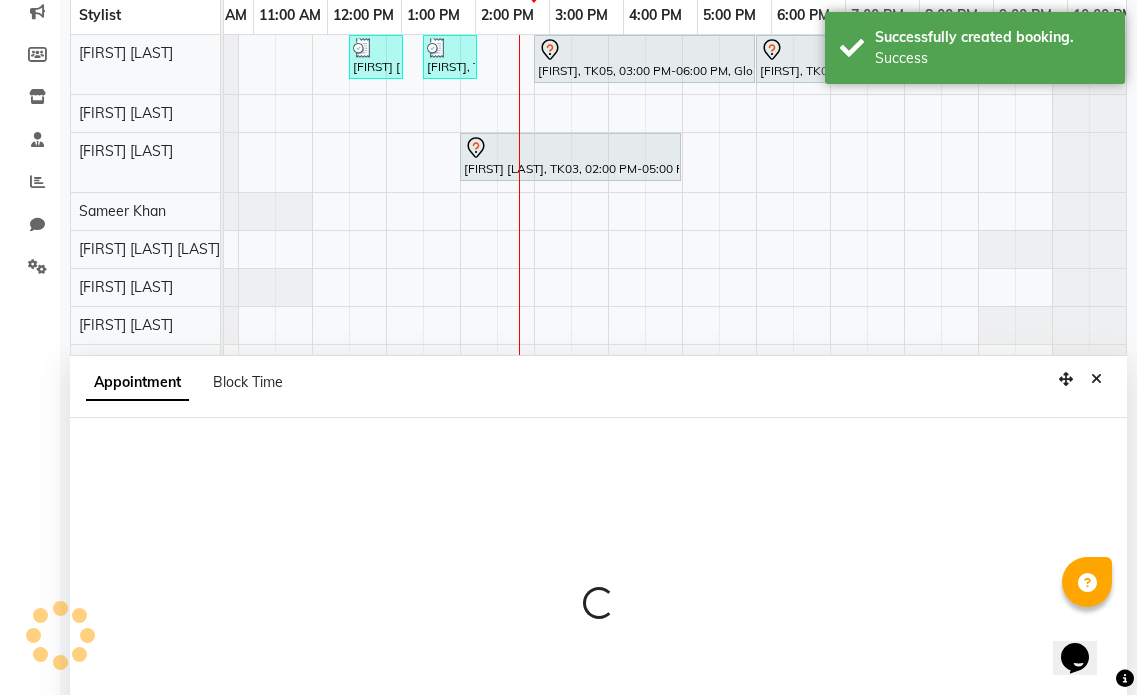 scroll, scrollTop: 377, scrollLeft: 0, axis: vertical 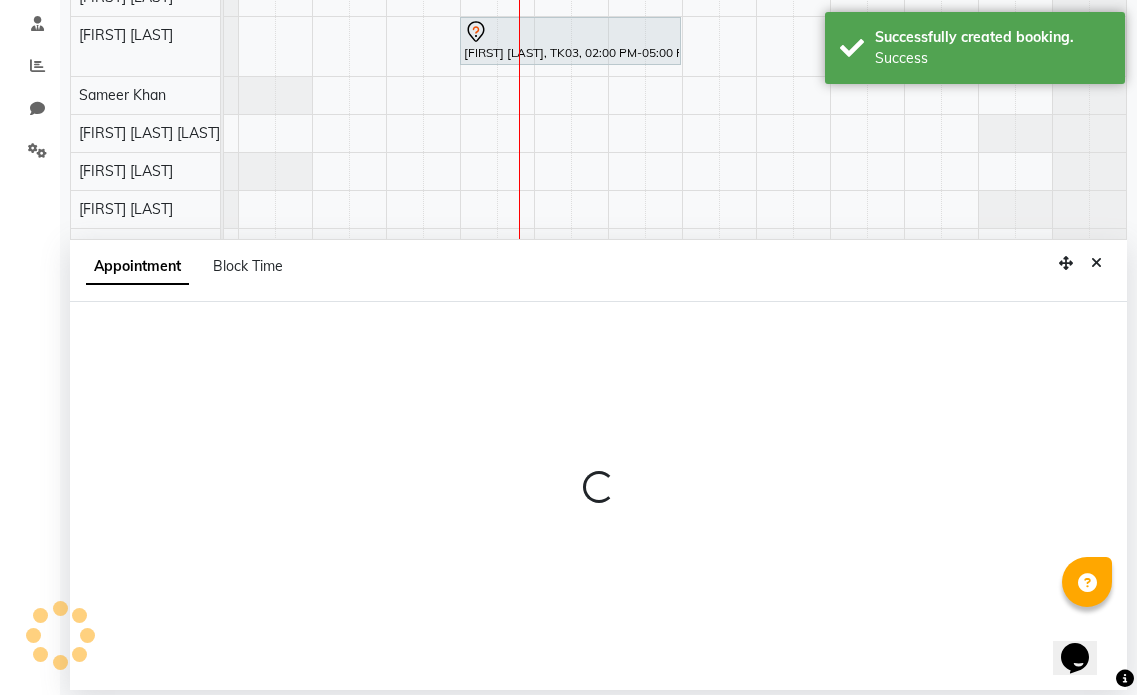 select on "tentative" 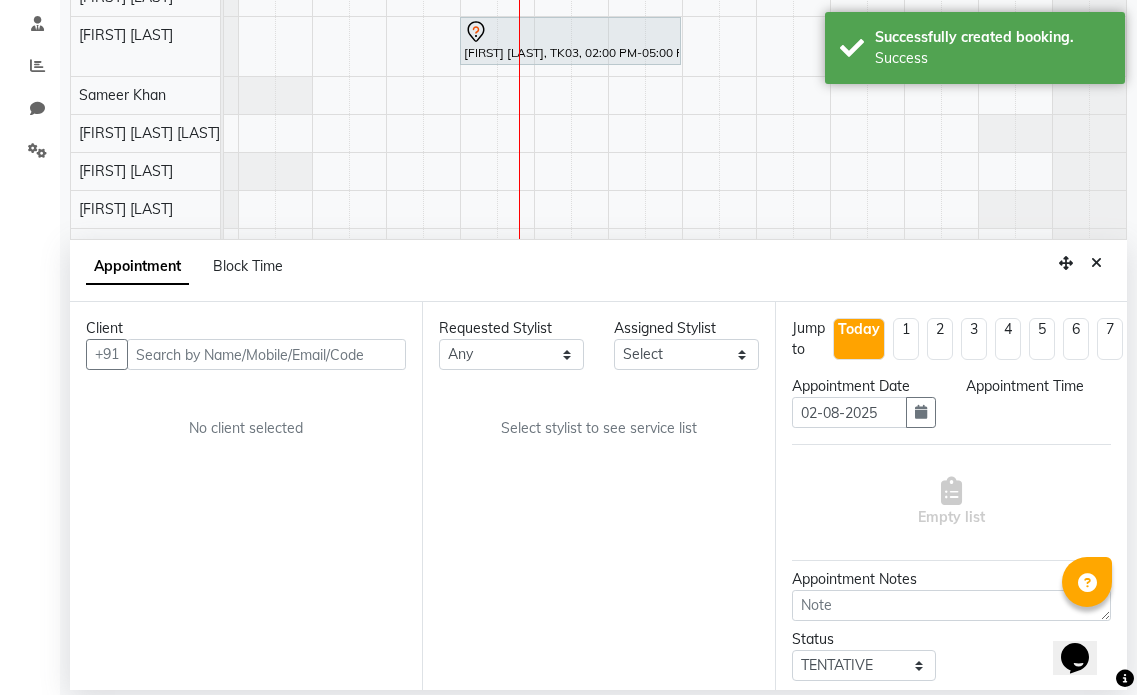 scroll, scrollTop: 0, scrollLeft: 134, axis: horizontal 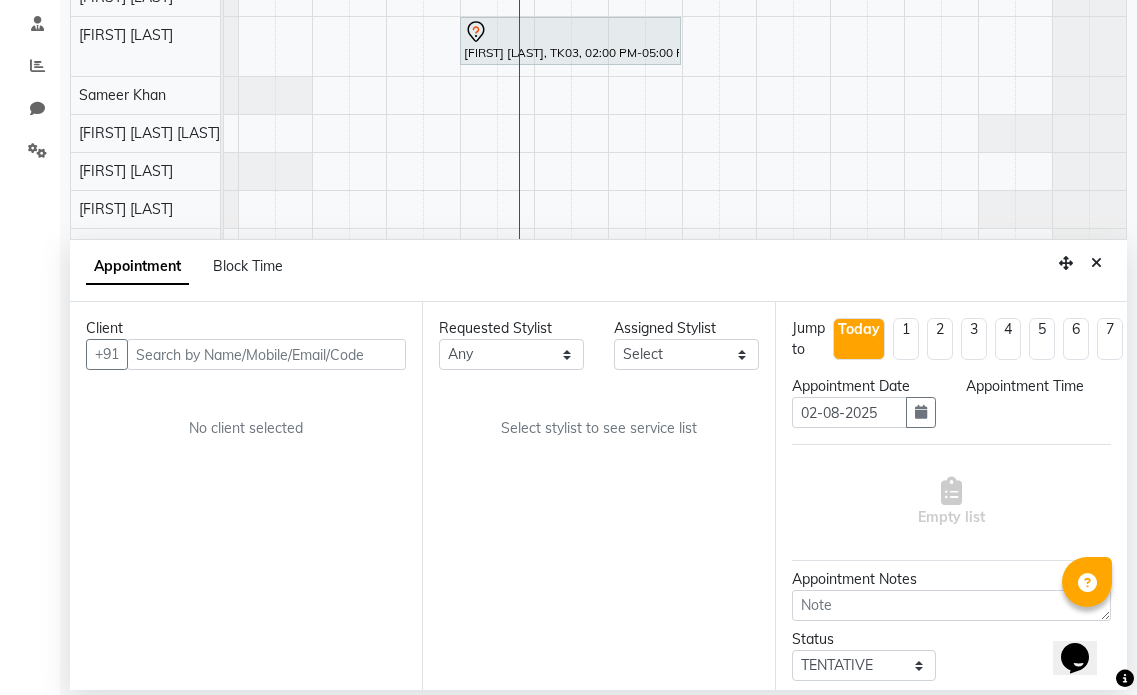 select on "900" 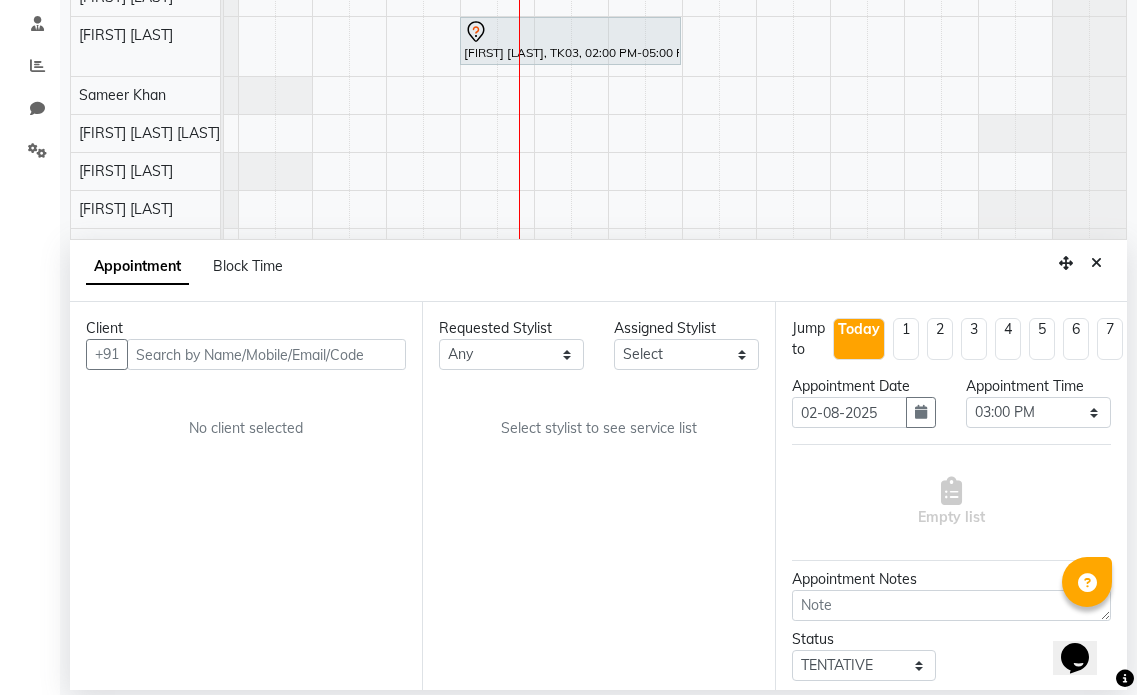 select on "66010" 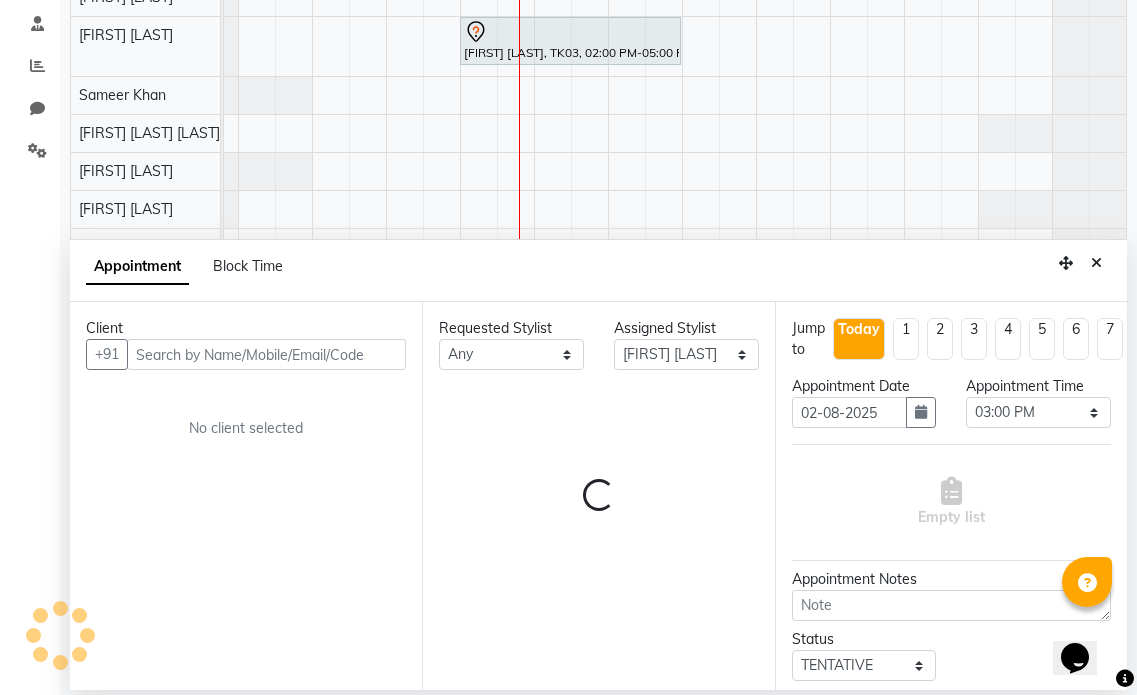select on "3758" 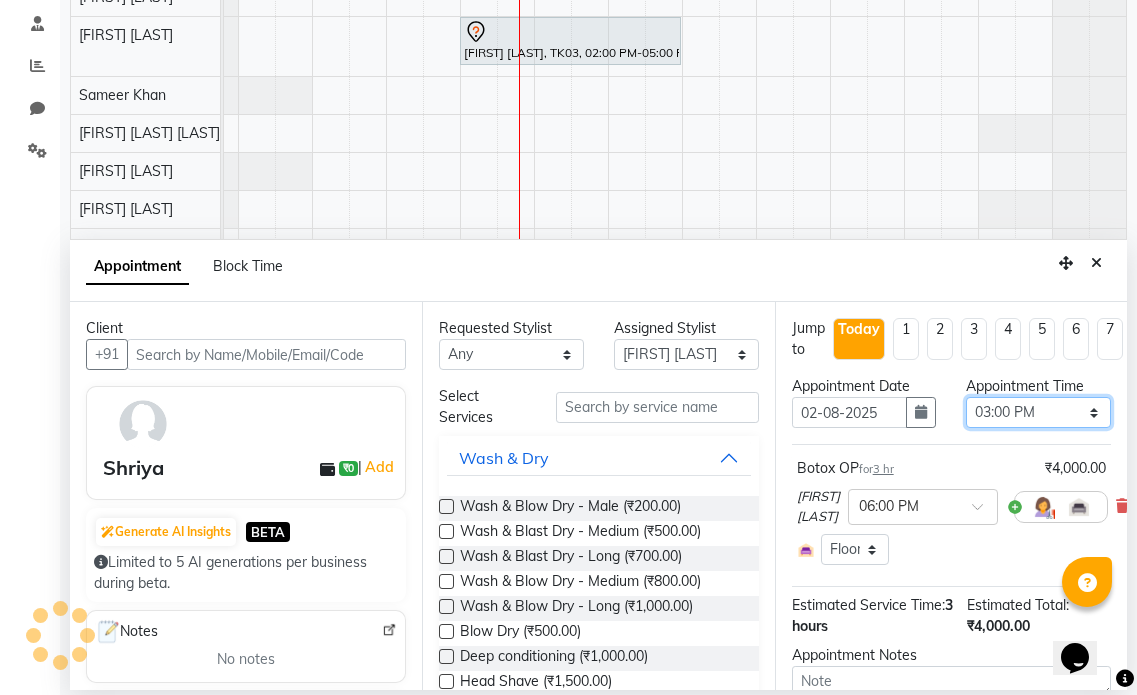 select on "3758" 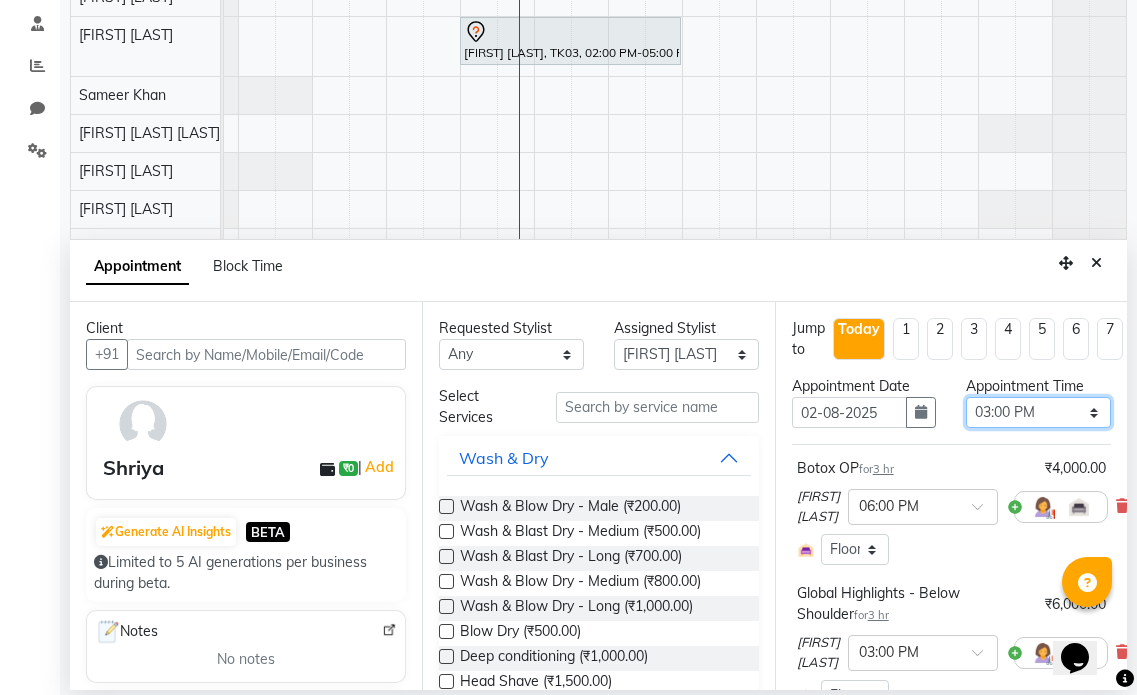 click on "Select 10:00 AM 10:15 AM 10:30 AM 10:45 AM 11:00 AM 11:15 AM 11:30 AM 11:45 AM 12:00 PM 12:15 PM 12:30 PM 12:45 PM 01:00 PM 01:15 PM 01:30 PM 01:45 PM 02:00 PM 02:15 PM 02:30 PM 02:45 PM 03:00 PM 03:15 PM 03:30 PM 03:45 PM 04:00 PM 04:15 PM 04:30 PM 04:45 PM 05:00 PM 05:15 PM 05:30 PM 05:45 PM 06:00 PM 06:15 PM 06:30 PM 06:45 PM 07:00 PM 07:15 PM 07:30 PM 07:45 PM 08:00 PM 08:15 PM 08:30 PM 08:45 PM 09:00 PM 09:15 PM 09:30 PM 09:45 PM 10:00 PM" at bounding box center [1038, 412] 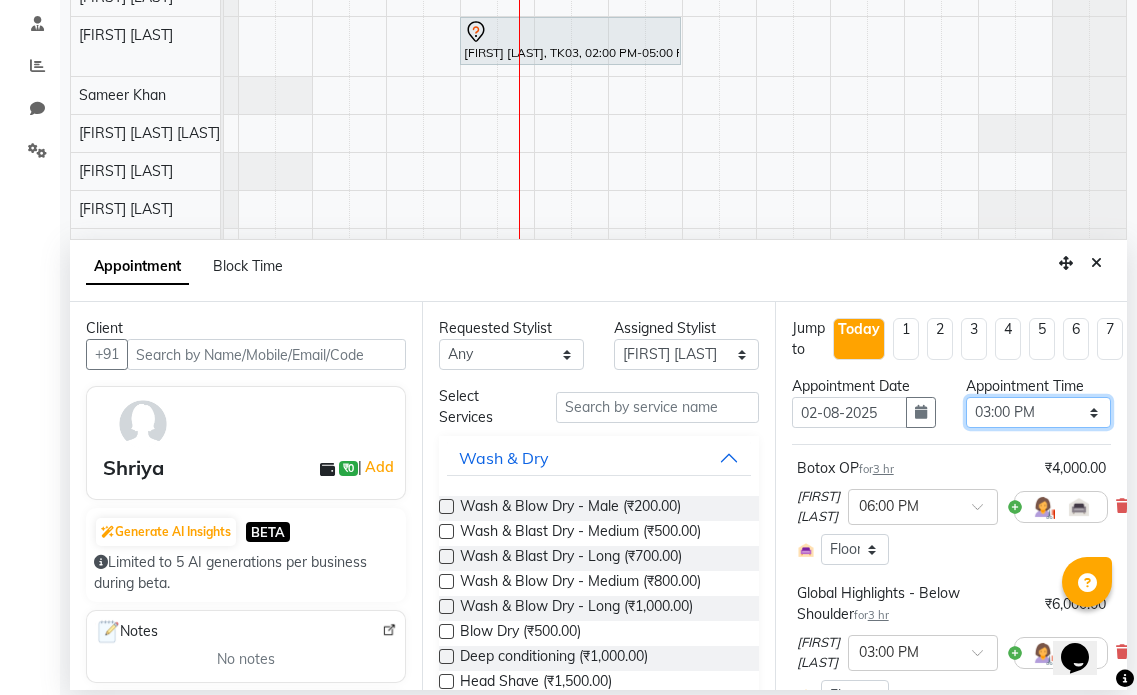 select on "960" 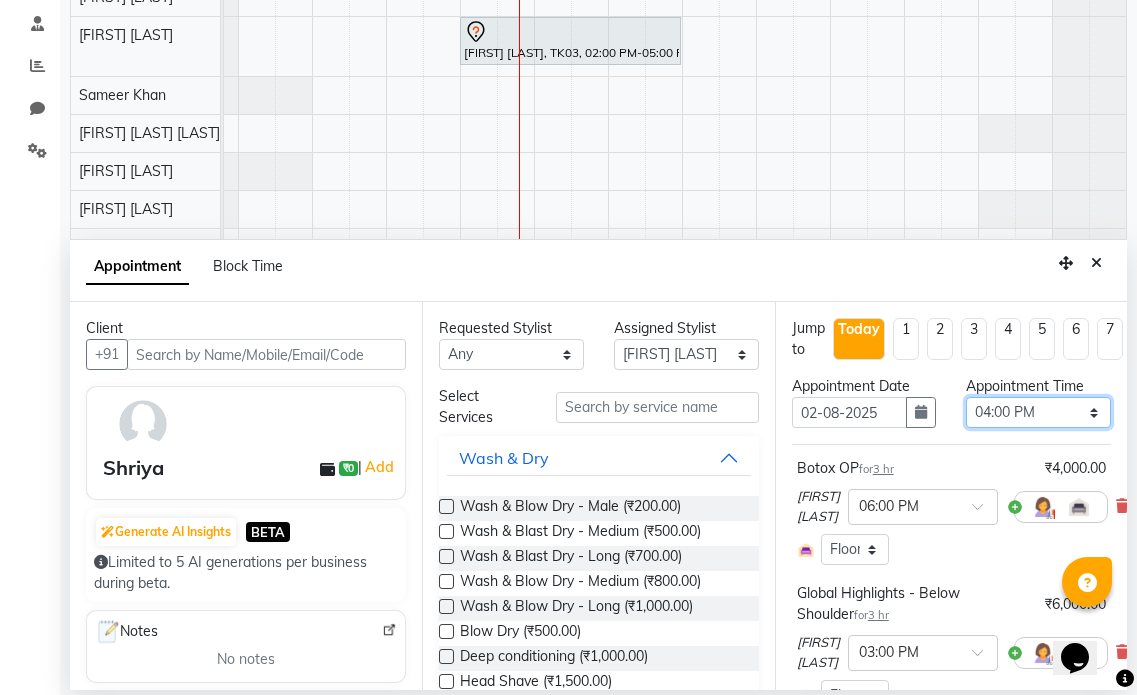 click on "Select 10:00 AM 10:15 AM 10:30 AM 10:45 AM 11:00 AM 11:15 AM 11:30 AM 11:45 AM 12:00 PM 12:15 PM 12:30 PM 12:45 PM 01:00 PM 01:15 PM 01:30 PM 01:45 PM 02:00 PM 02:15 PM 02:30 PM 02:45 PM 03:00 PM 03:15 PM 03:30 PM 03:45 PM 04:00 PM 04:15 PM 04:30 PM 04:45 PM 05:00 PM 05:15 PM 05:30 PM 05:45 PM 06:00 PM 06:15 PM 06:30 PM 06:45 PM 07:00 PM 07:15 PM 07:30 PM 07:45 PM 08:00 PM 08:15 PM 08:30 PM 08:45 PM 09:00 PM 09:15 PM 09:30 PM 09:45 PM 10:00 PM" at bounding box center [1038, 412] 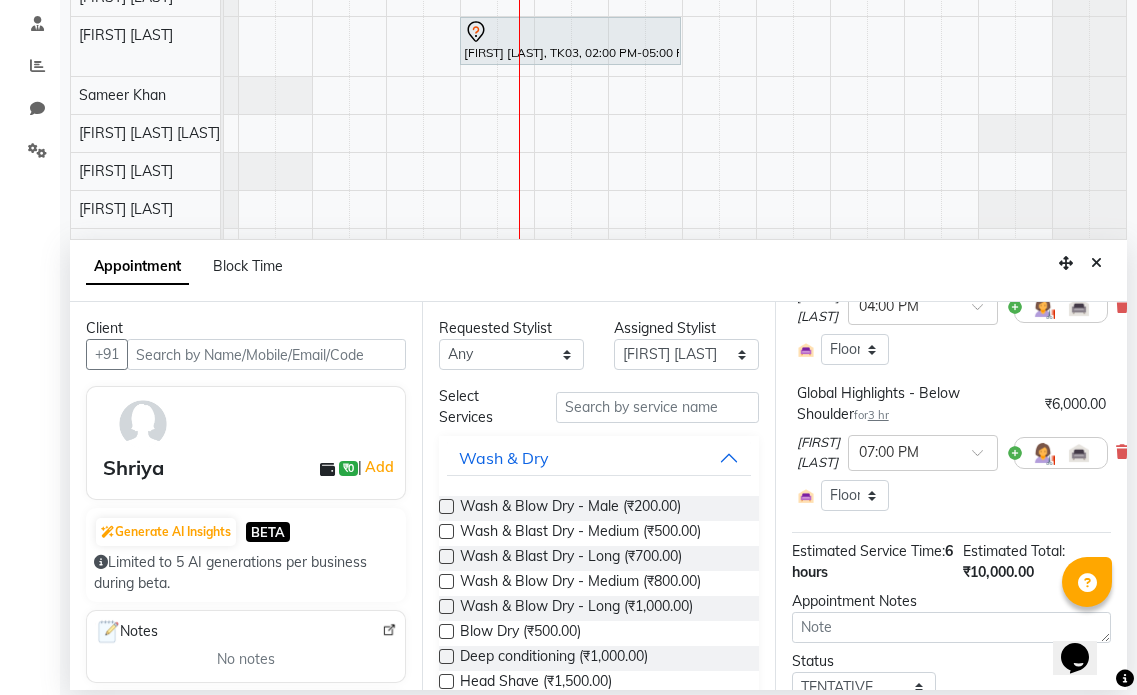 scroll, scrollTop: 296, scrollLeft: 0, axis: vertical 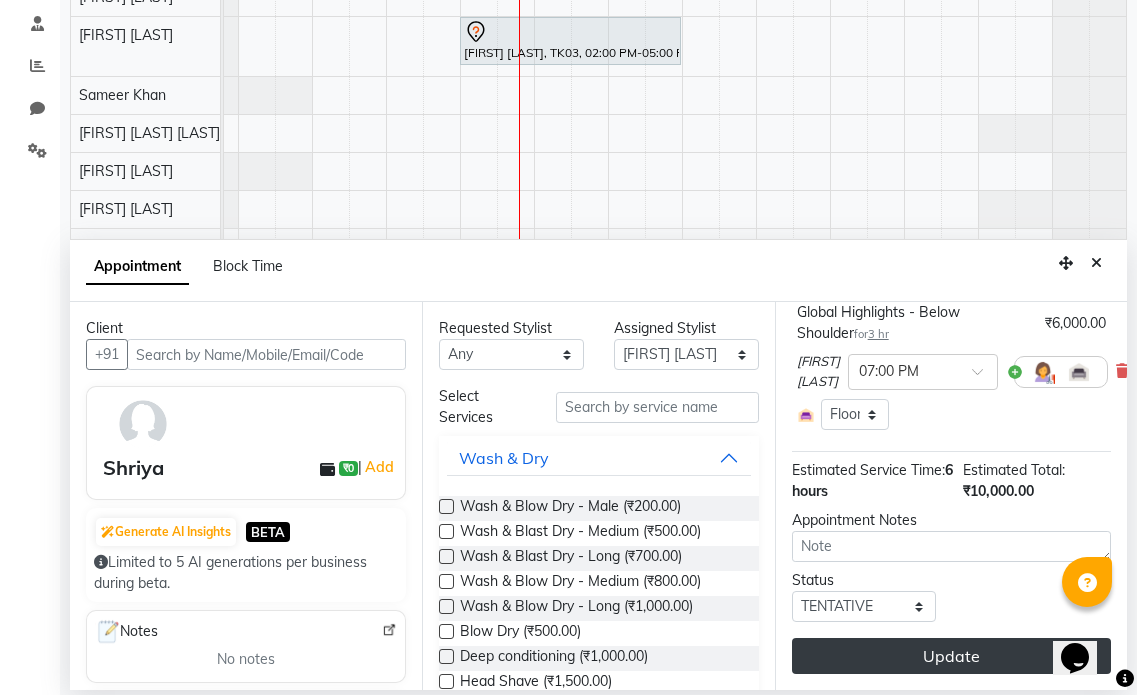 click on "Update" at bounding box center [951, 656] 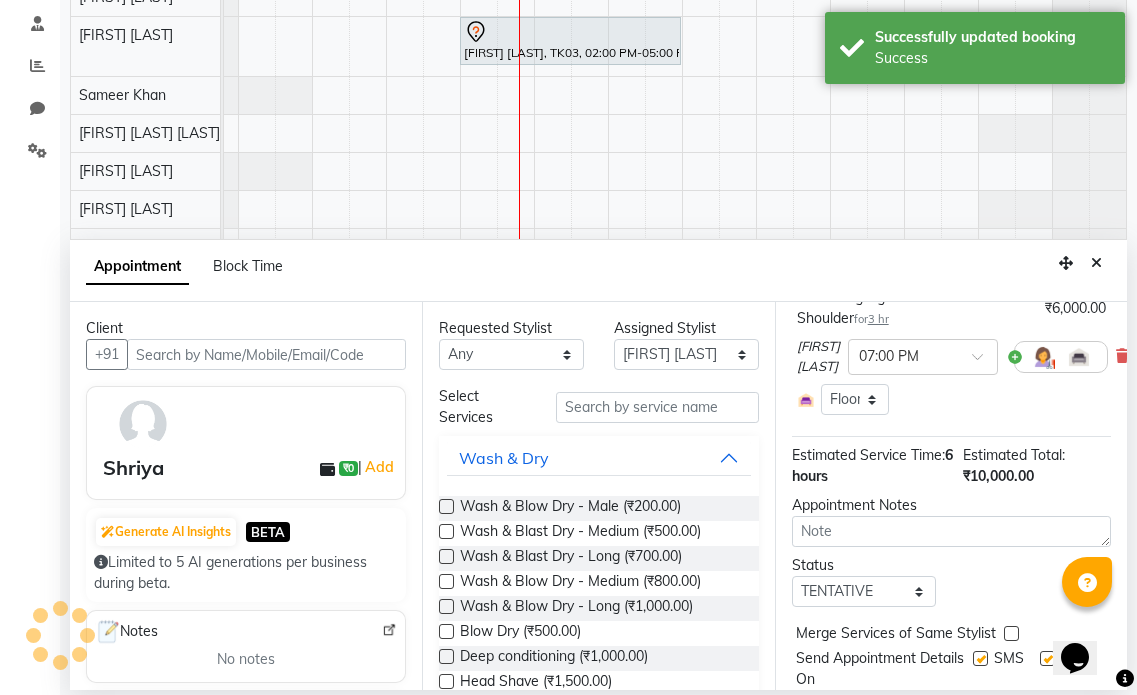 scroll, scrollTop: 338, scrollLeft: 0, axis: vertical 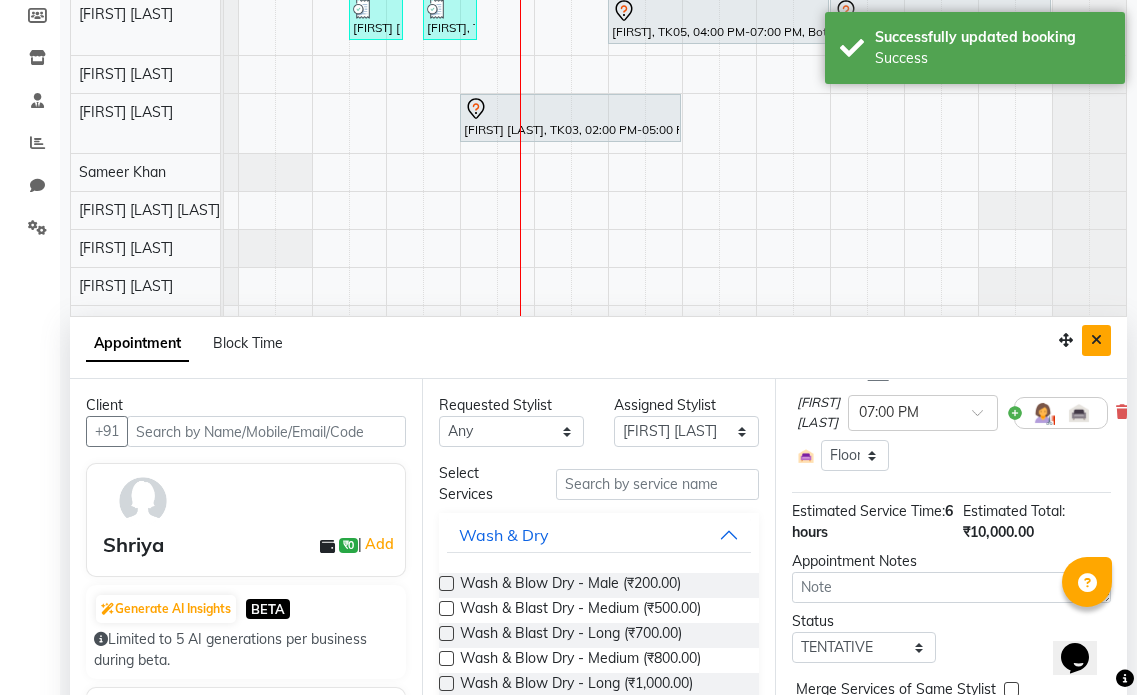 click at bounding box center [1096, 340] 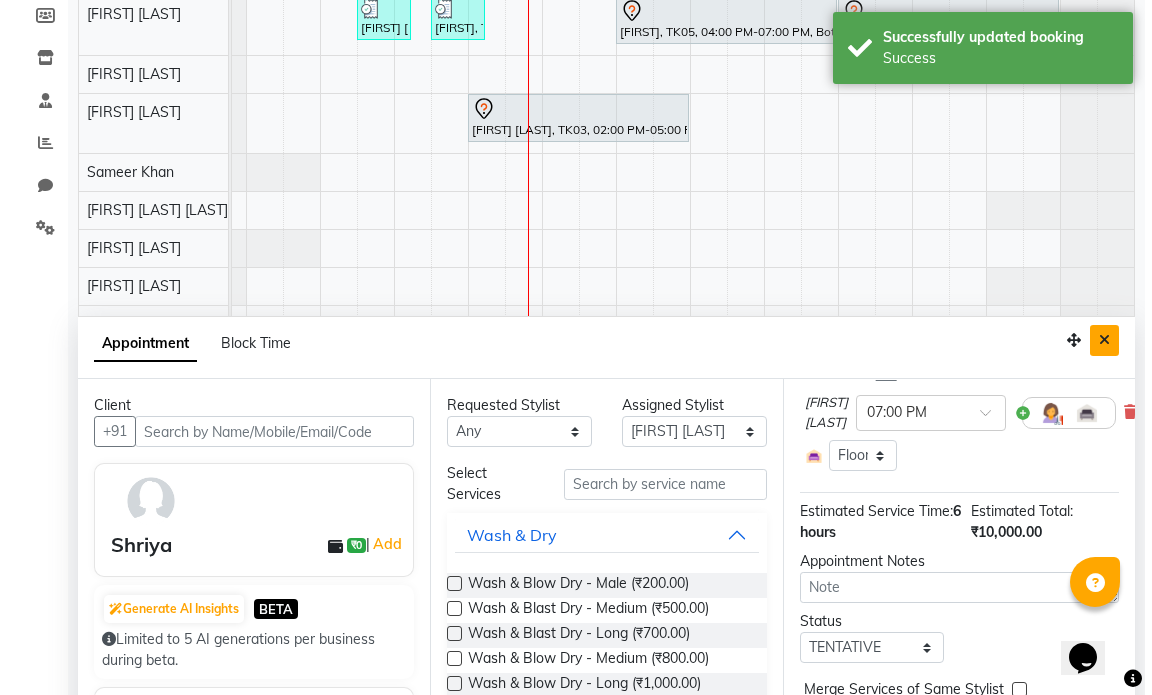scroll, scrollTop: 0, scrollLeft: 0, axis: both 